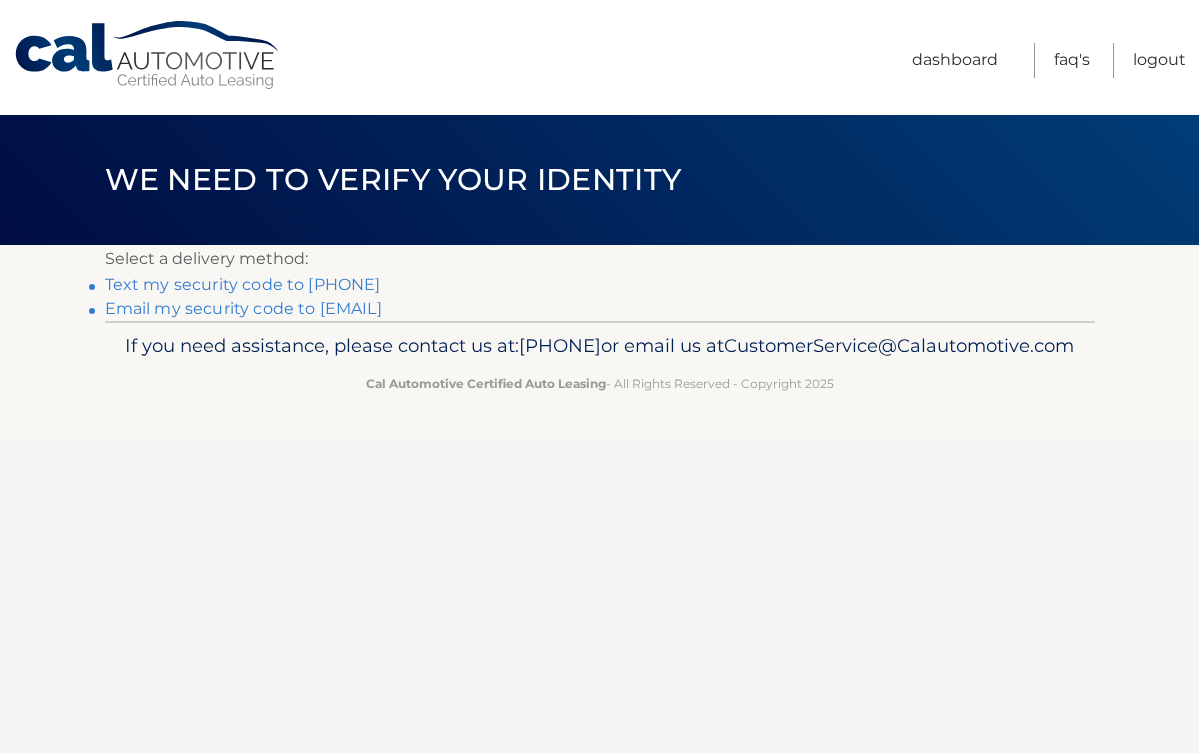 scroll, scrollTop: 0, scrollLeft: 0, axis: both 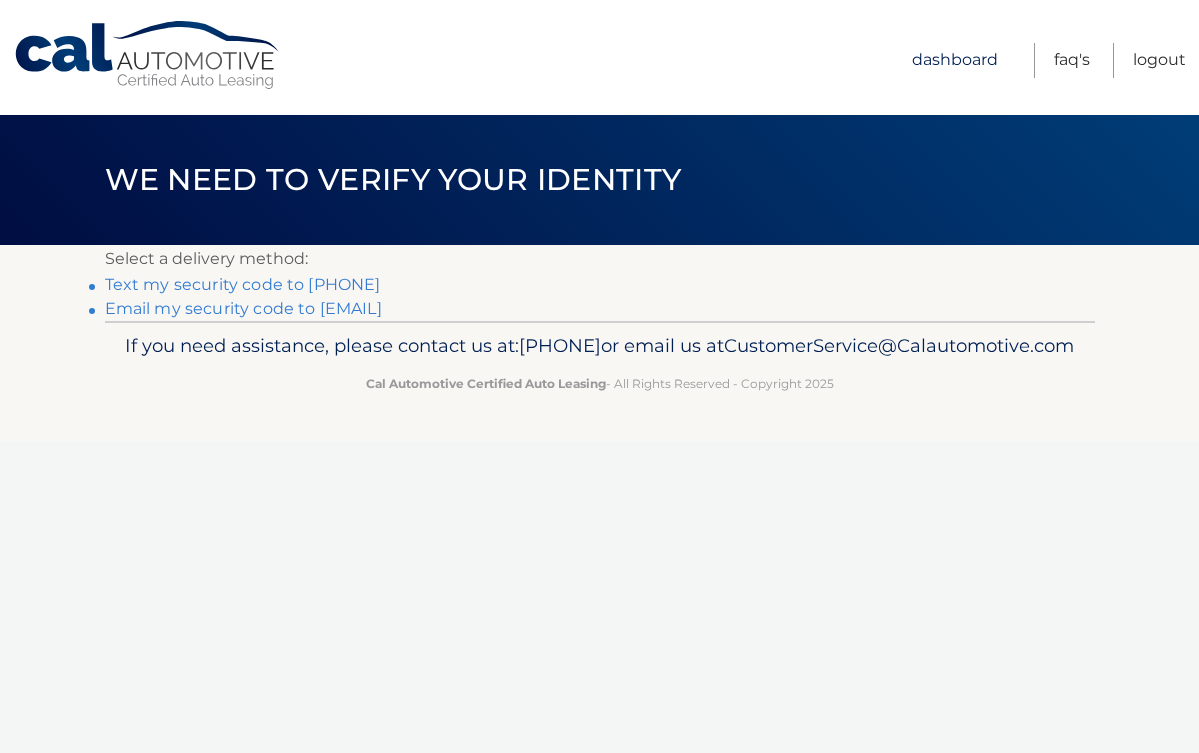 click on "Dashboard" at bounding box center [955, 60] 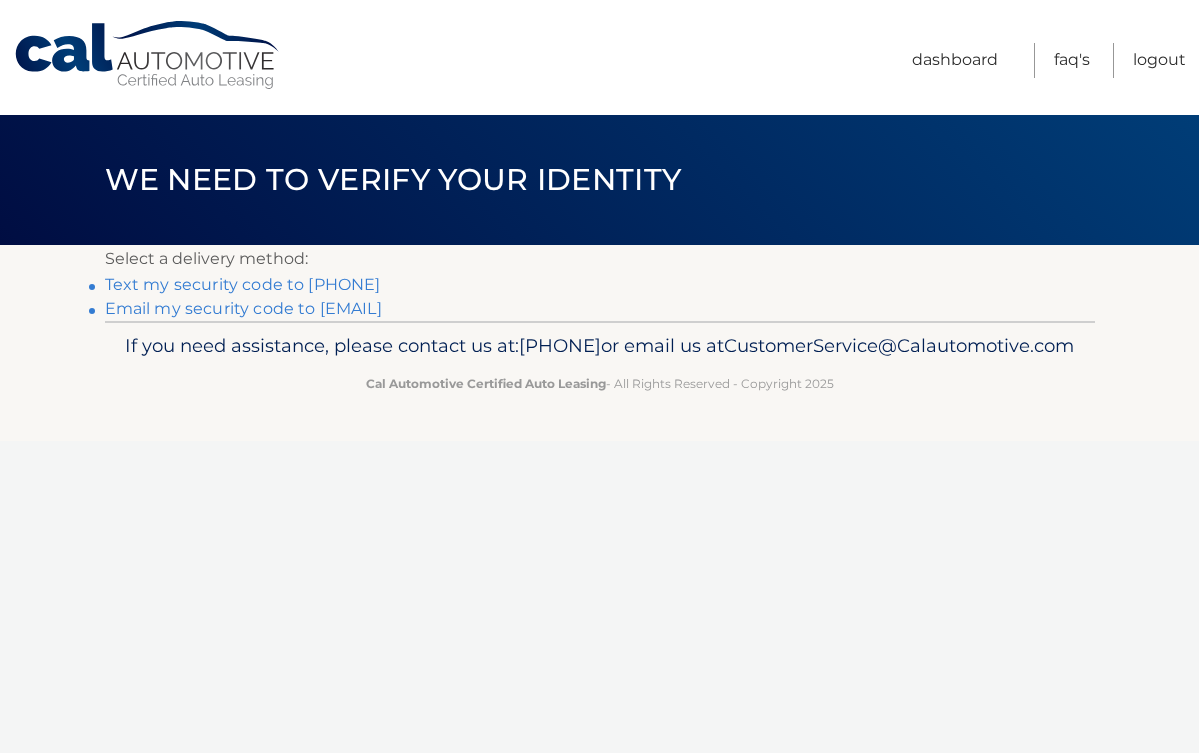 click on "Text my security code to [PHONE]" at bounding box center (243, 284) 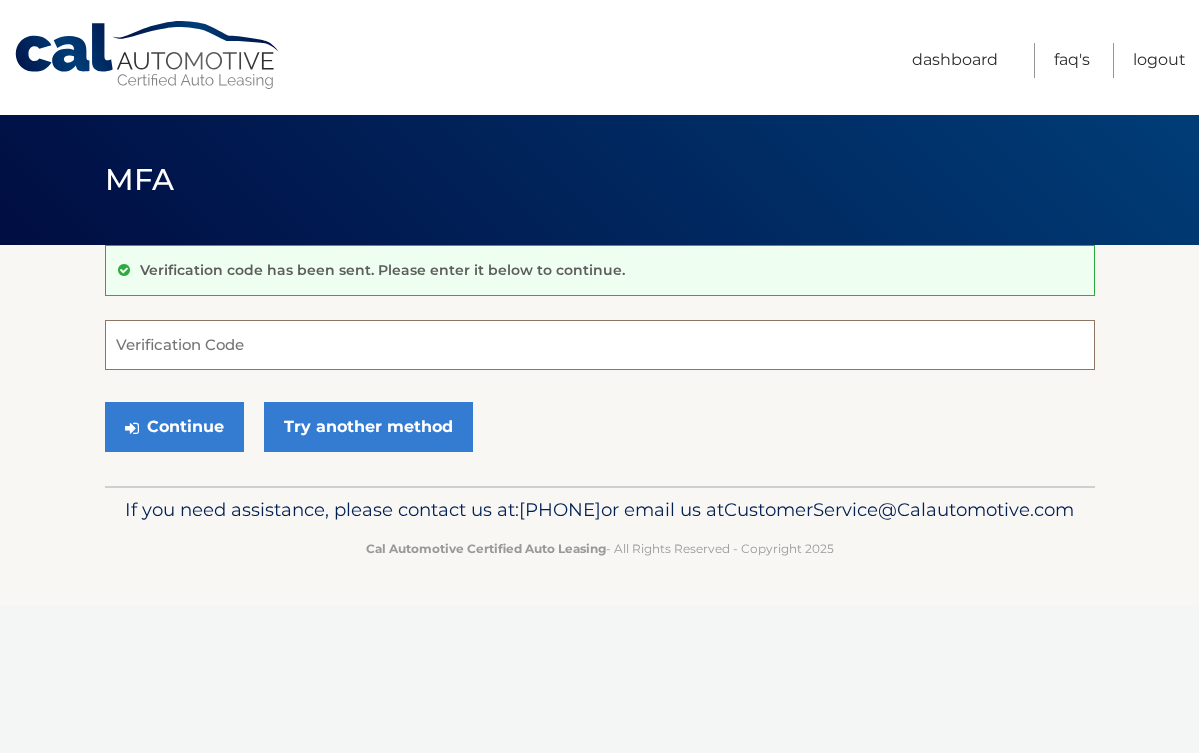 scroll, scrollTop: 0, scrollLeft: 0, axis: both 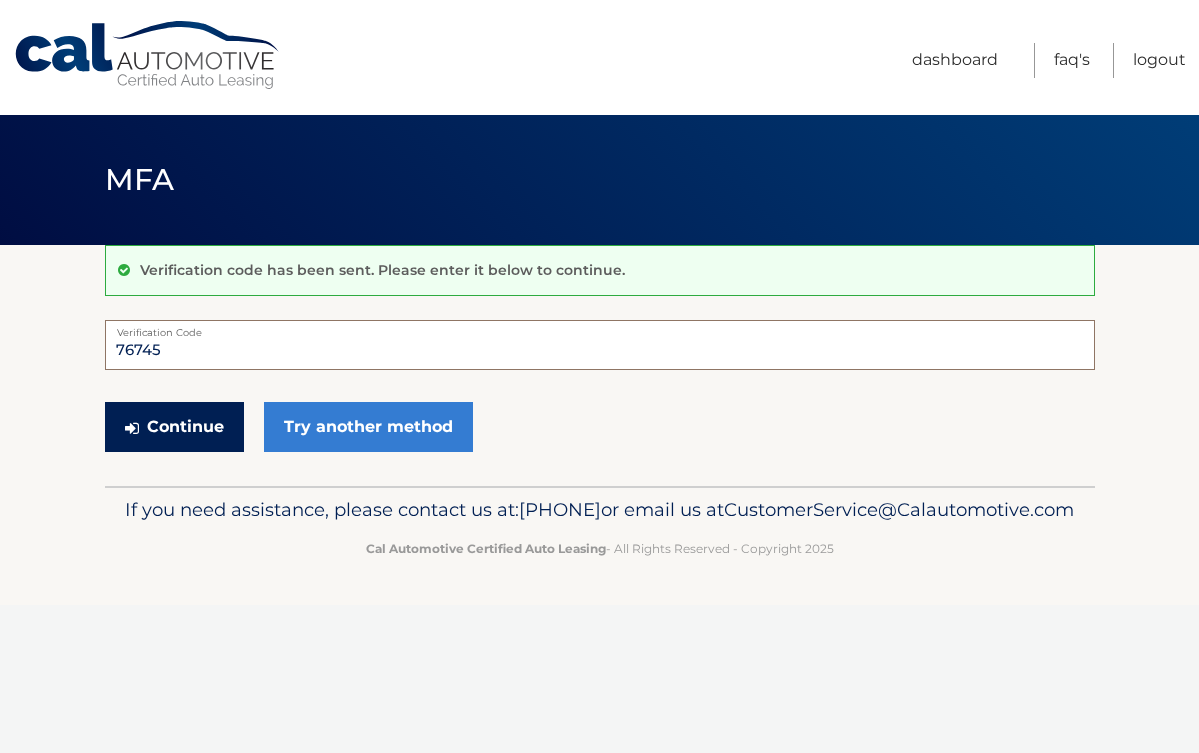type on "76745" 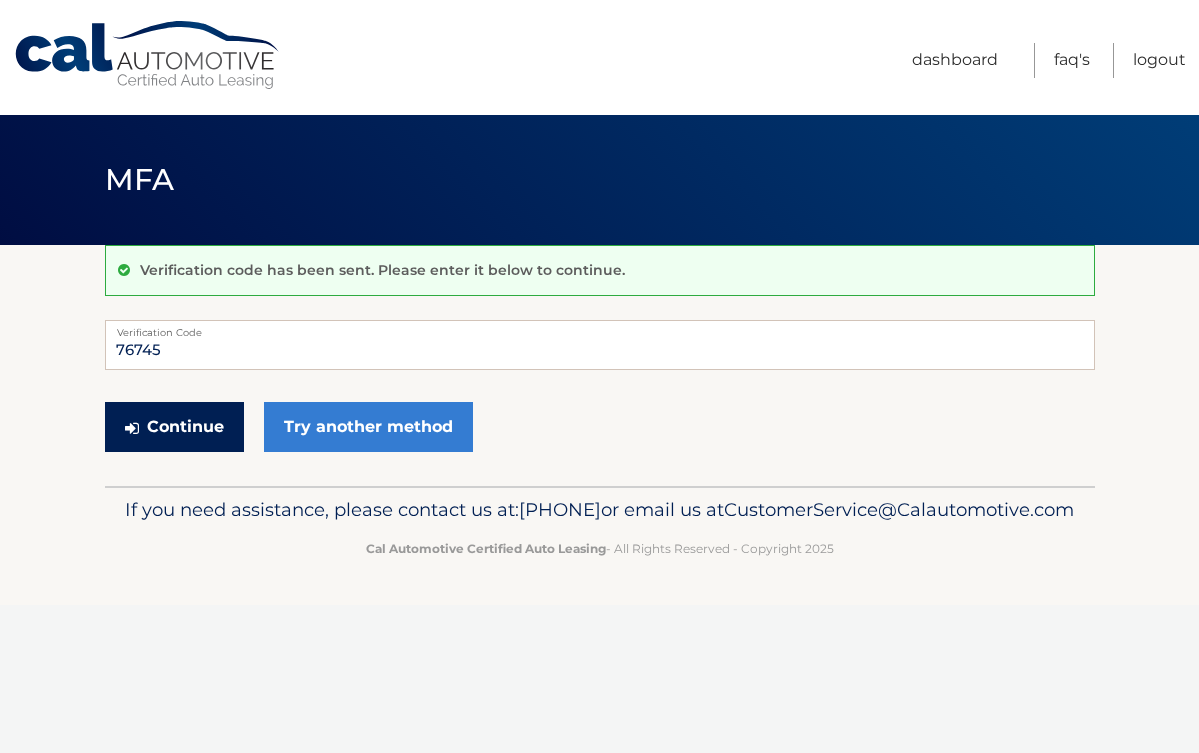 click on "Continue" at bounding box center [174, 427] 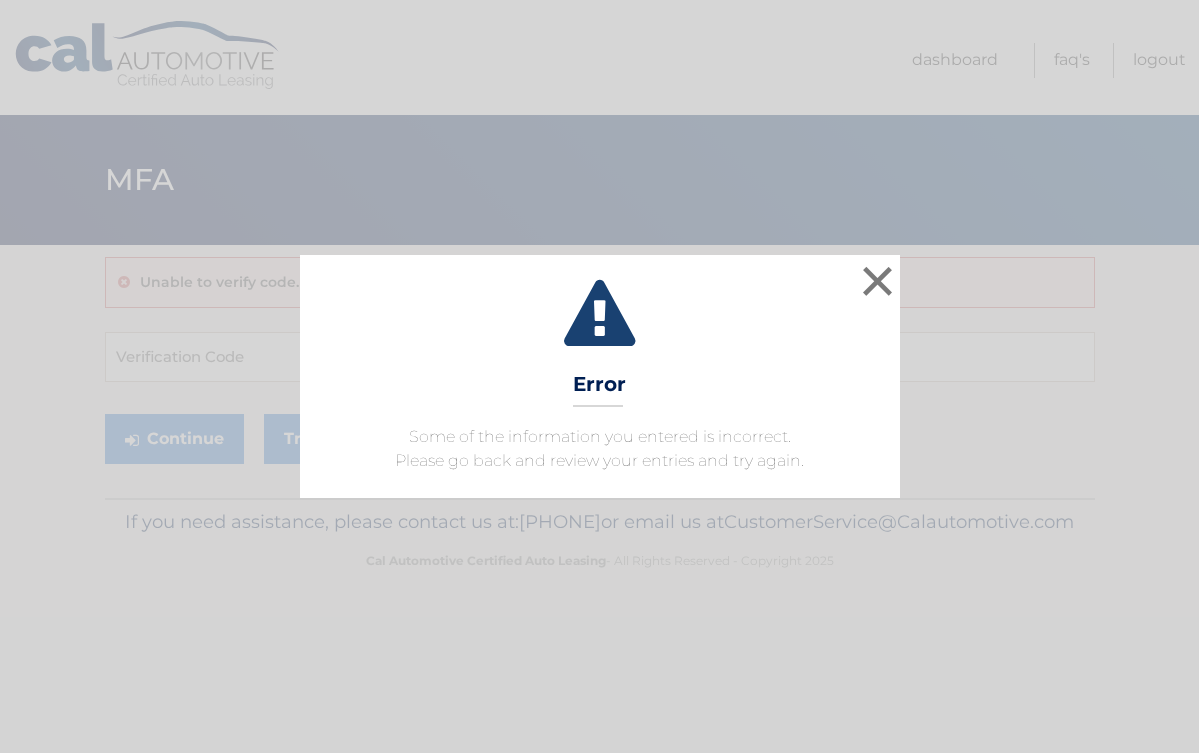 scroll, scrollTop: 0, scrollLeft: 0, axis: both 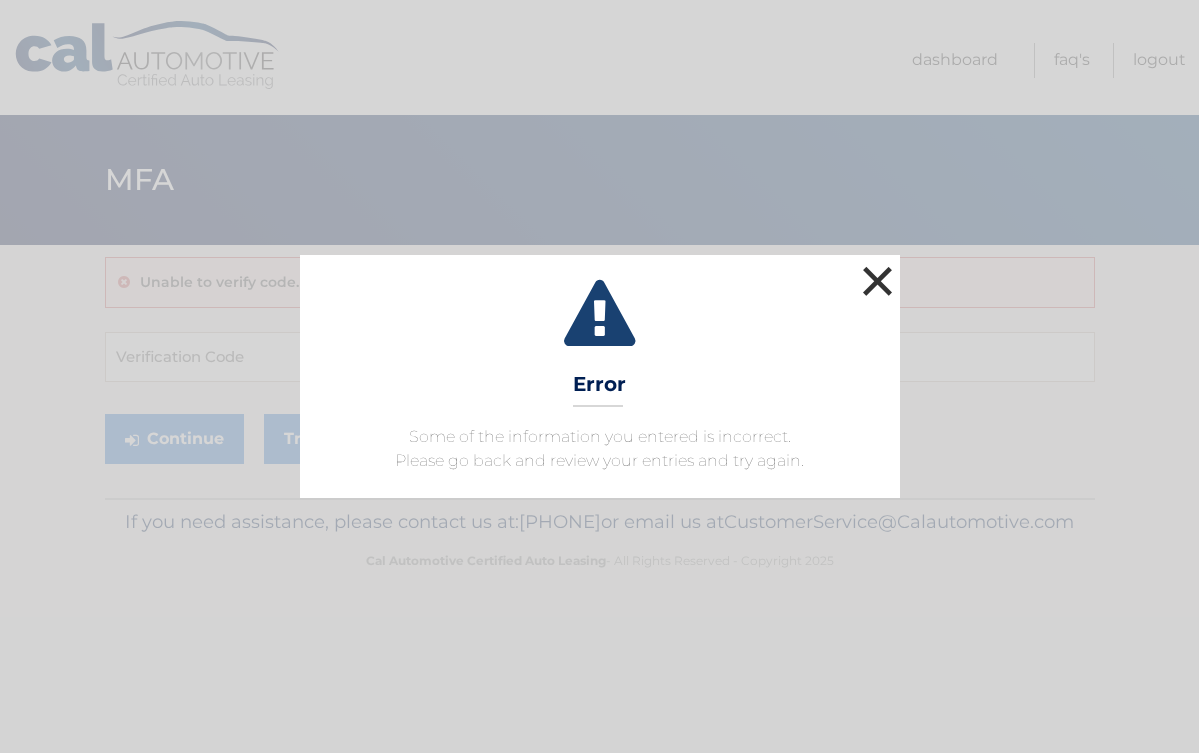 click on "×" at bounding box center (878, 281) 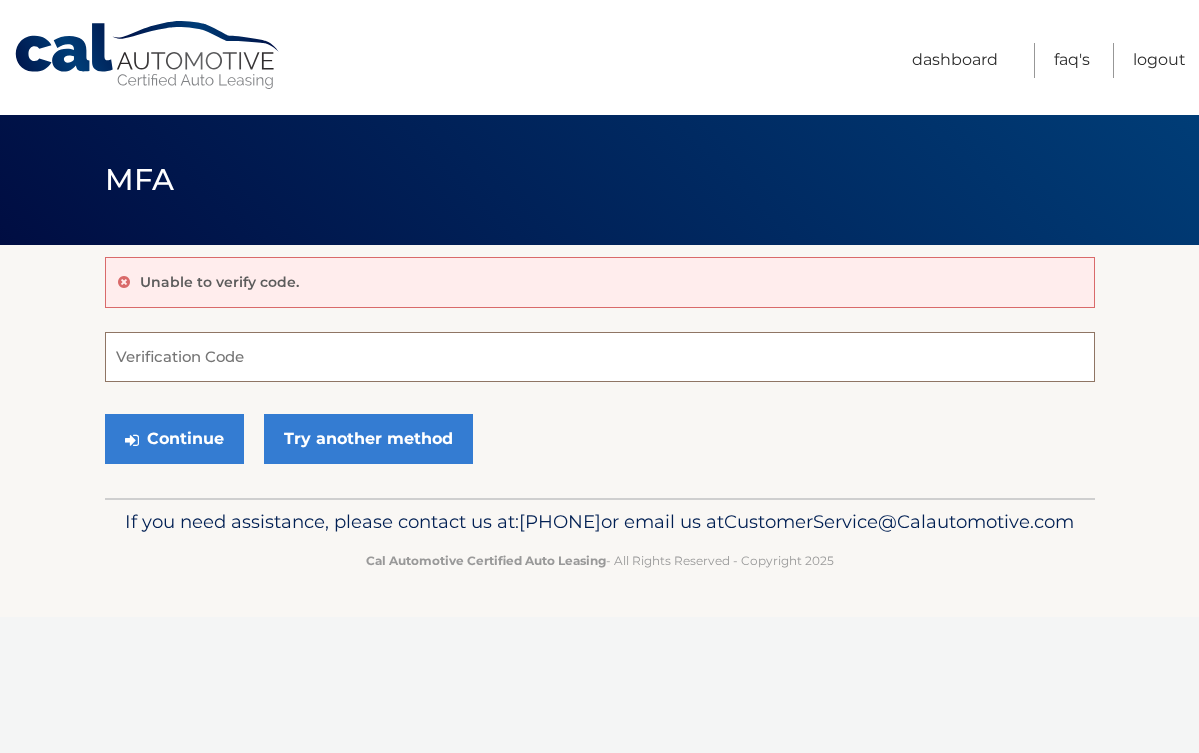 click on "Verification Code" at bounding box center [600, 357] 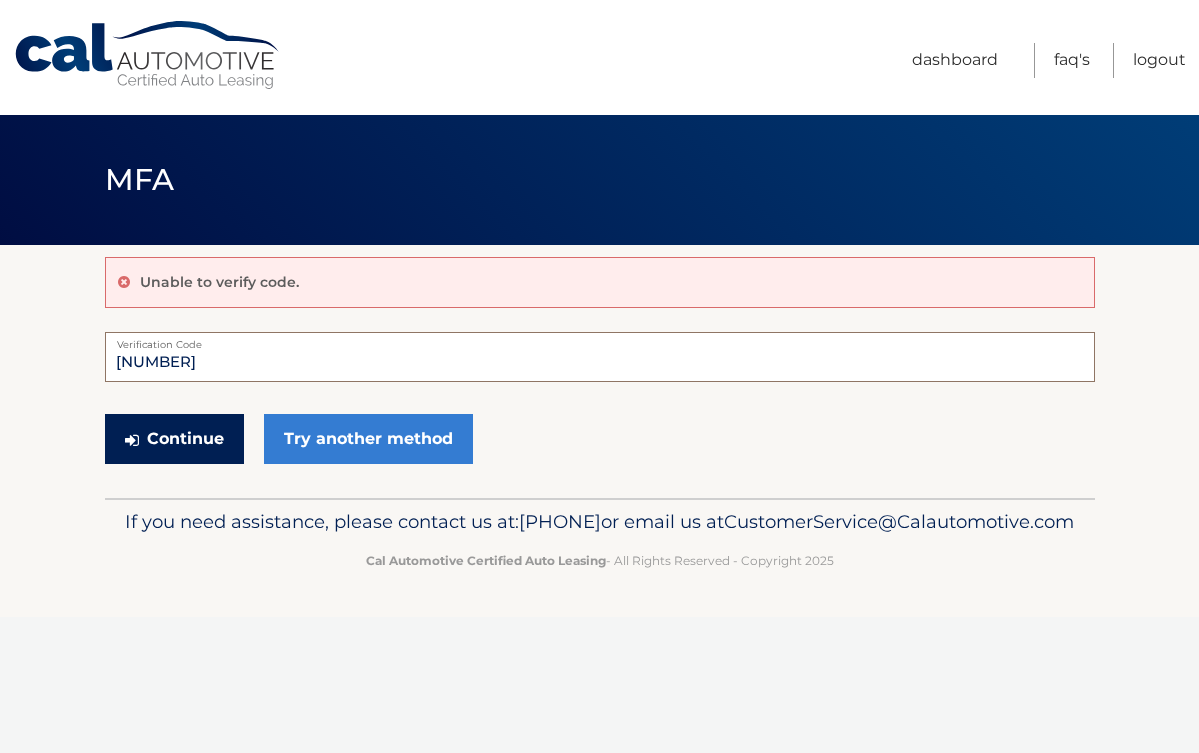 type on "767452" 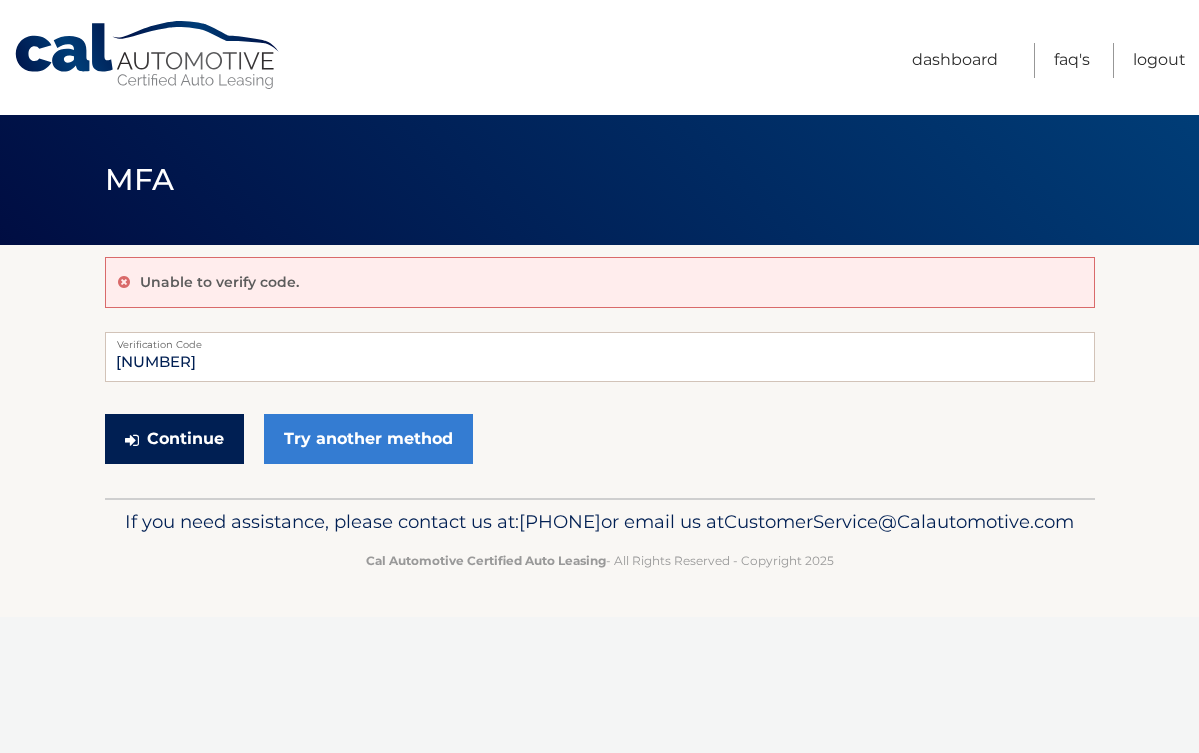 click on "Continue" at bounding box center [174, 439] 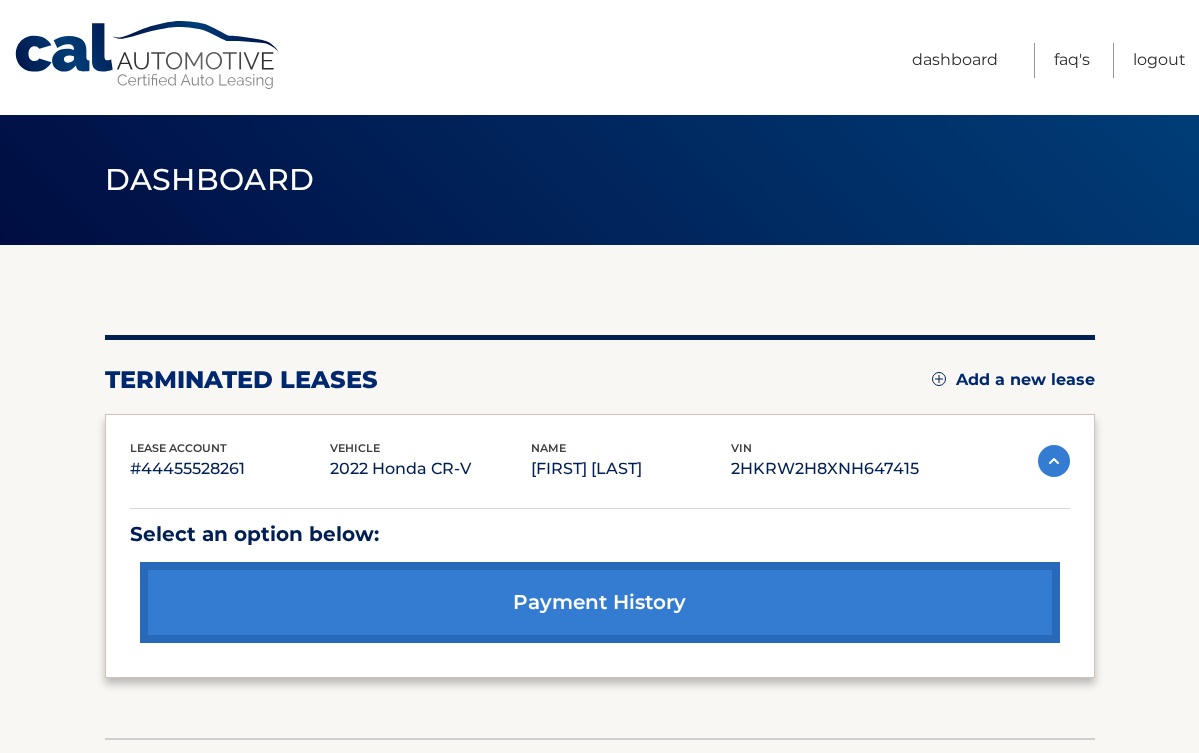 scroll, scrollTop: 0, scrollLeft: 0, axis: both 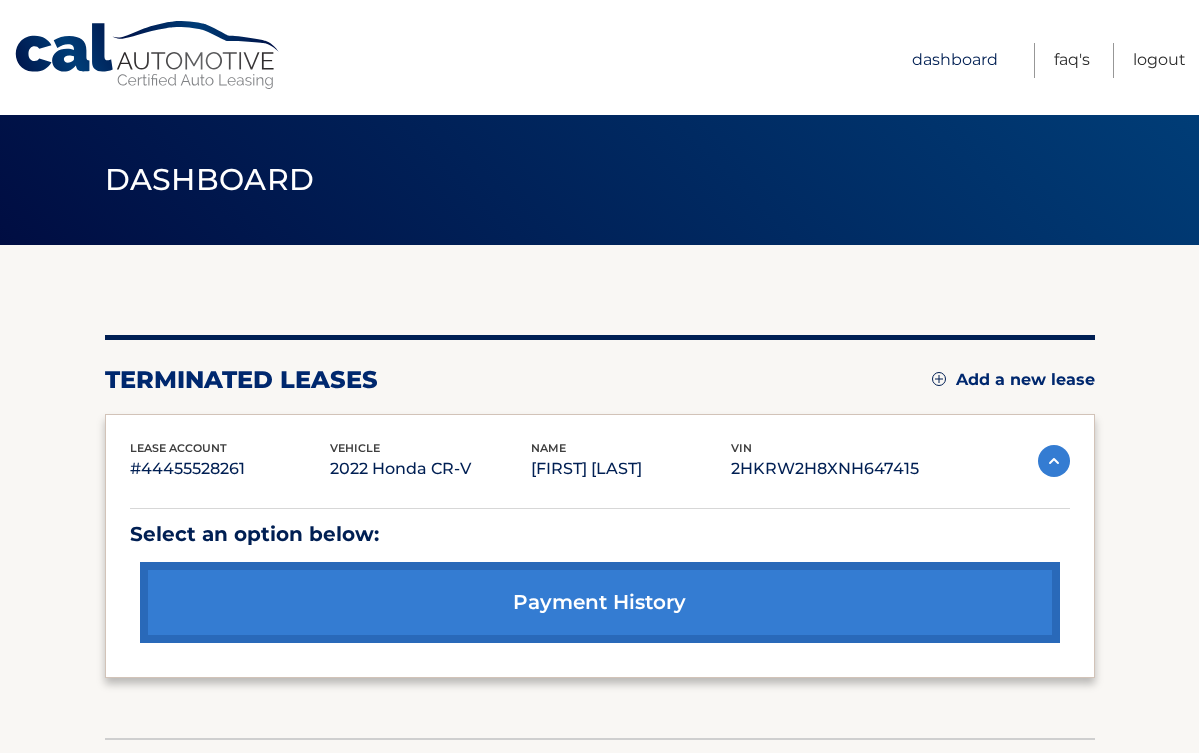 click on "Dashboard" at bounding box center (955, 60) 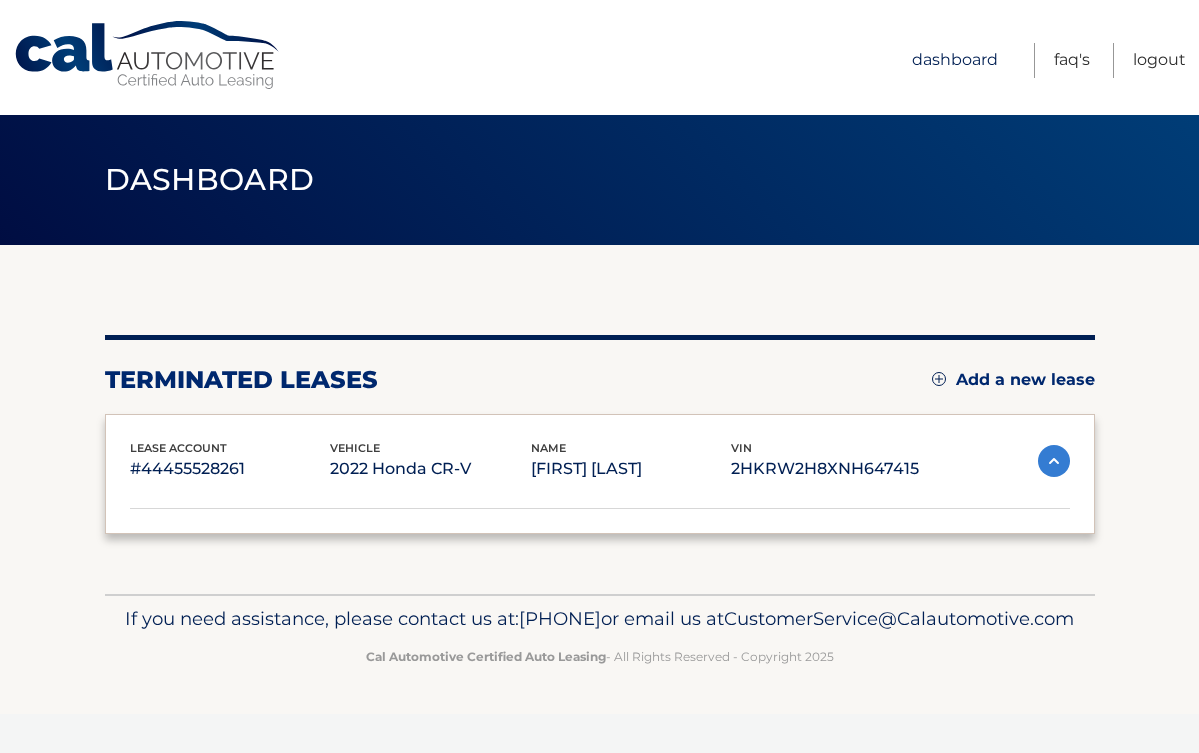 scroll, scrollTop: 0, scrollLeft: 0, axis: both 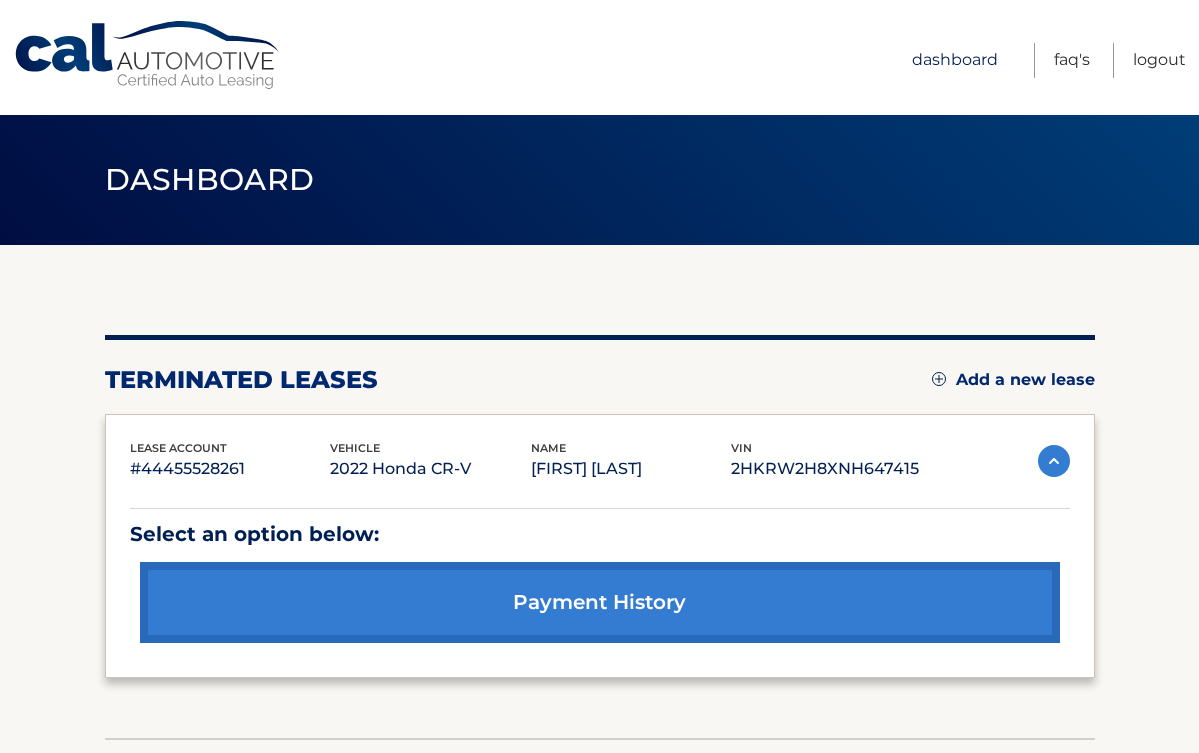 click on "Dashboard" at bounding box center (955, 60) 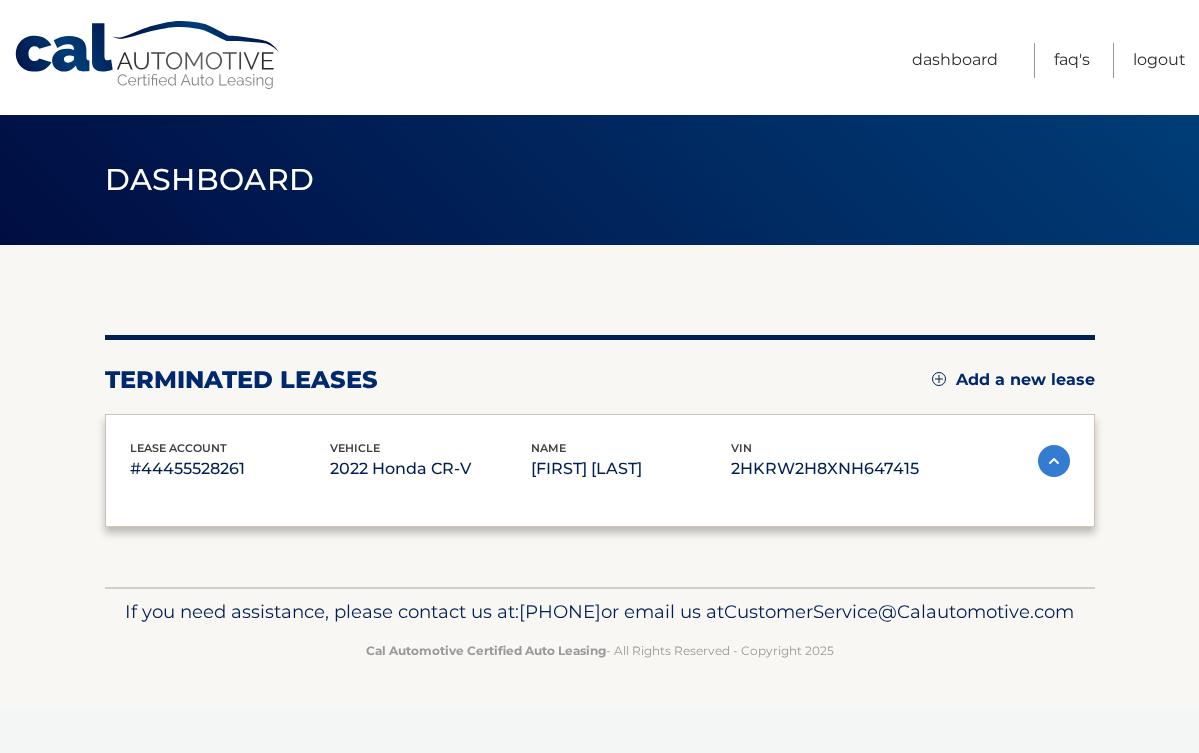 scroll, scrollTop: 0, scrollLeft: 0, axis: both 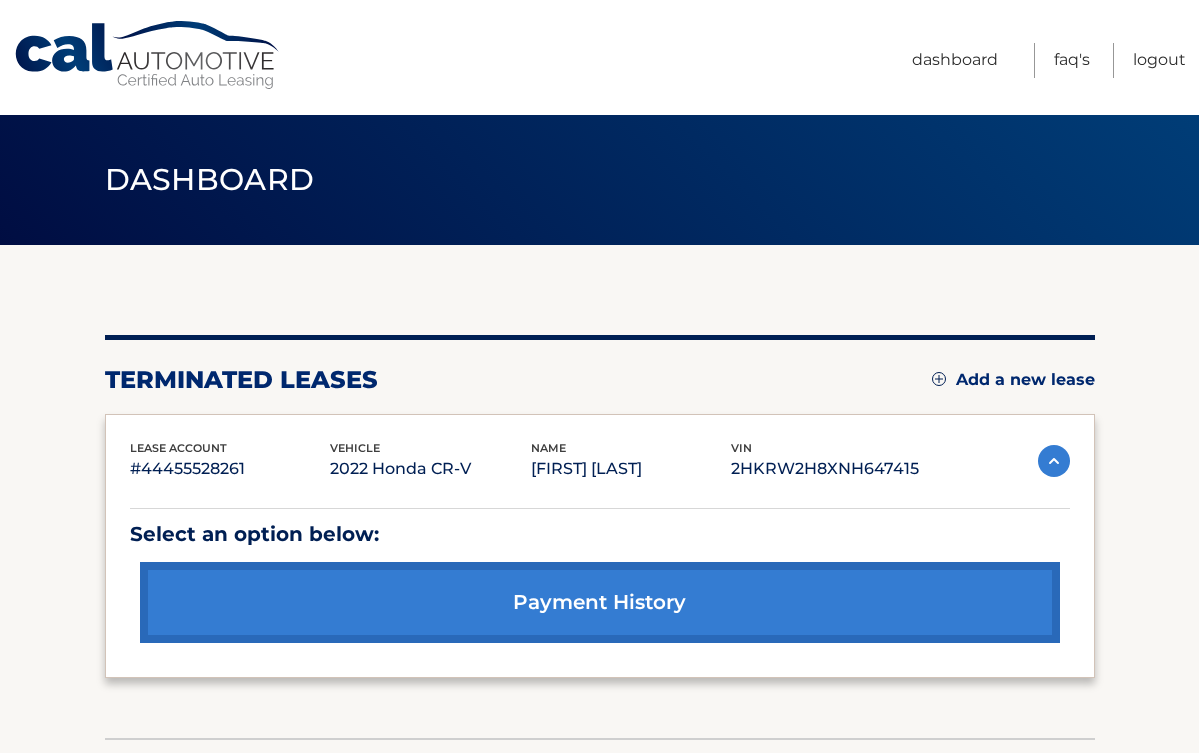 click at bounding box center (1054, 461) 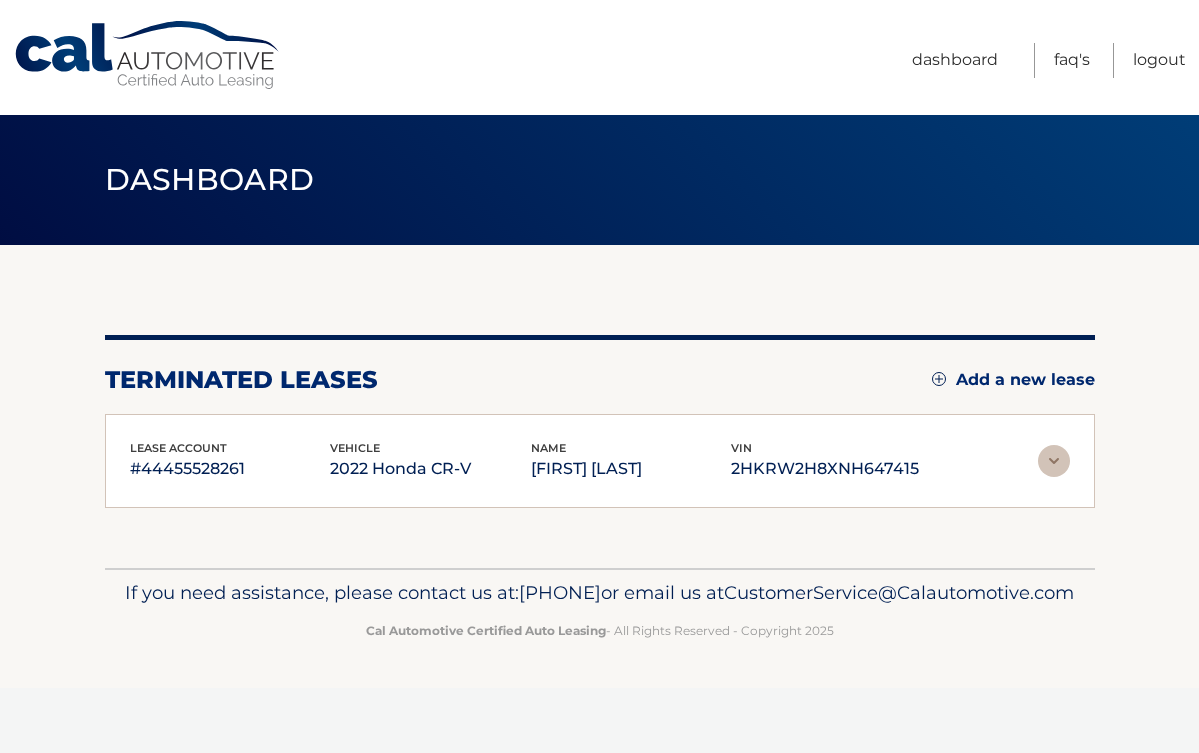 click on "#44455528261" at bounding box center (230, 469) 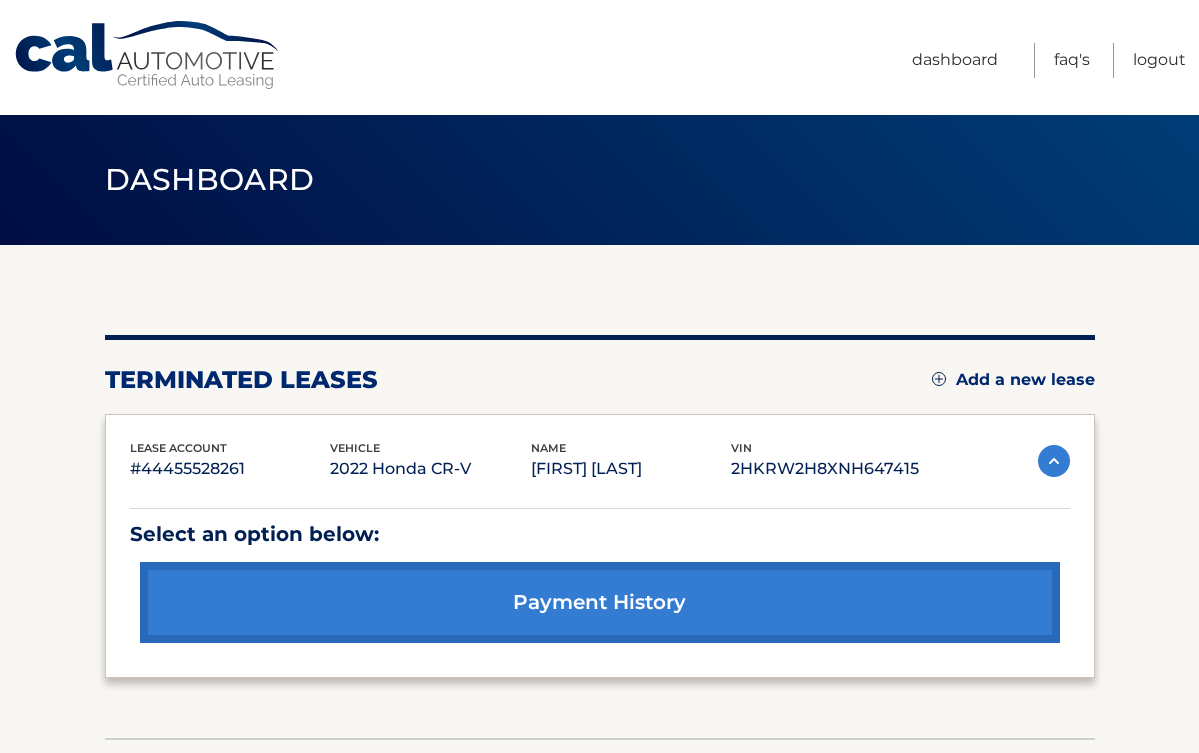 click on "payment history" at bounding box center (600, 602) 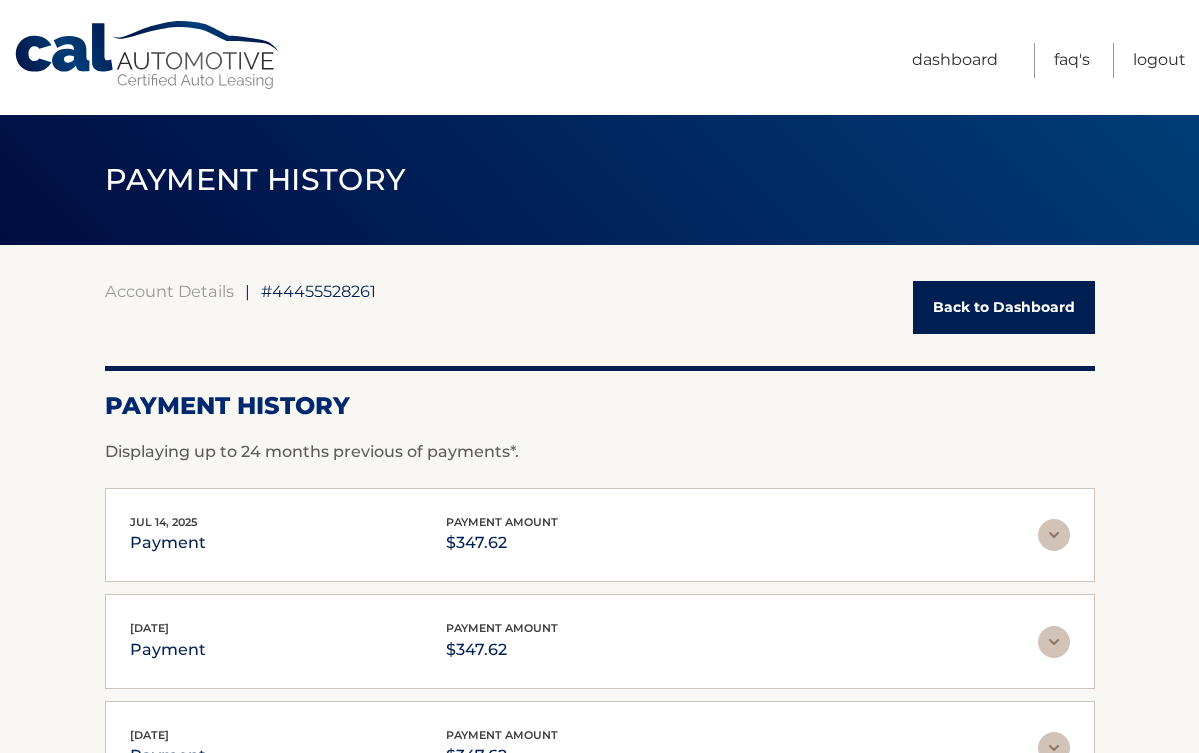scroll, scrollTop: 0, scrollLeft: 0, axis: both 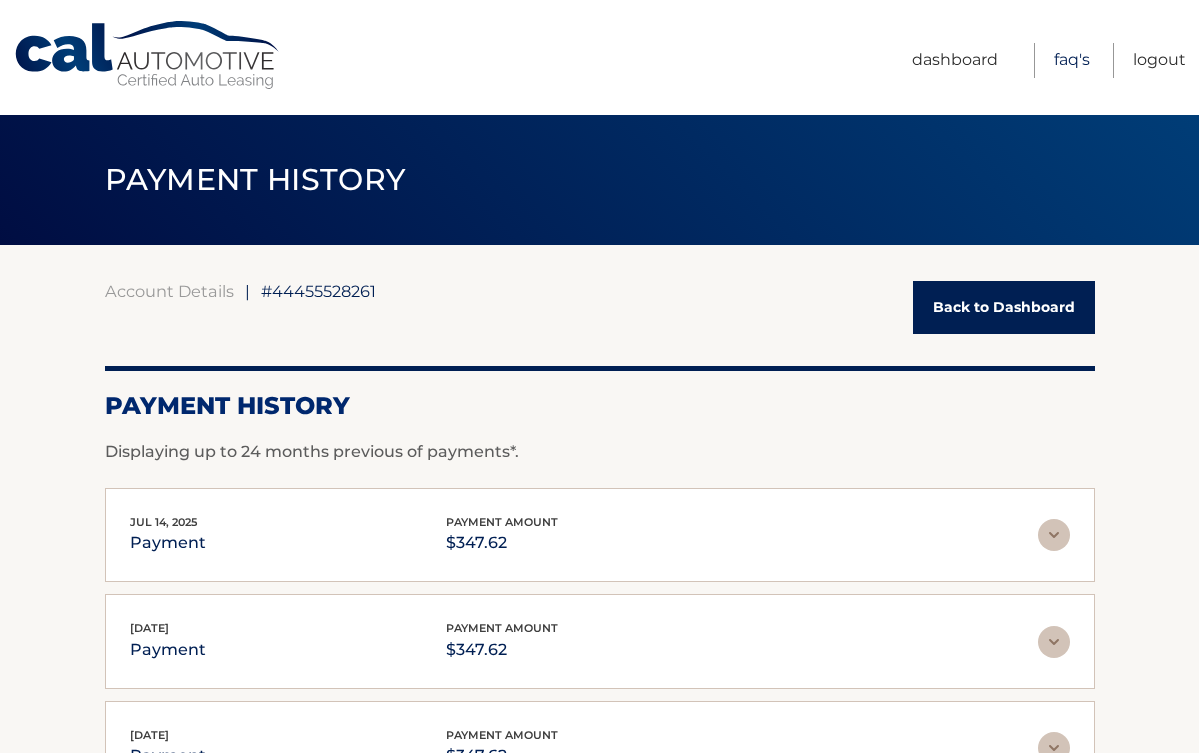 click on "FAQ's" at bounding box center (1072, 60) 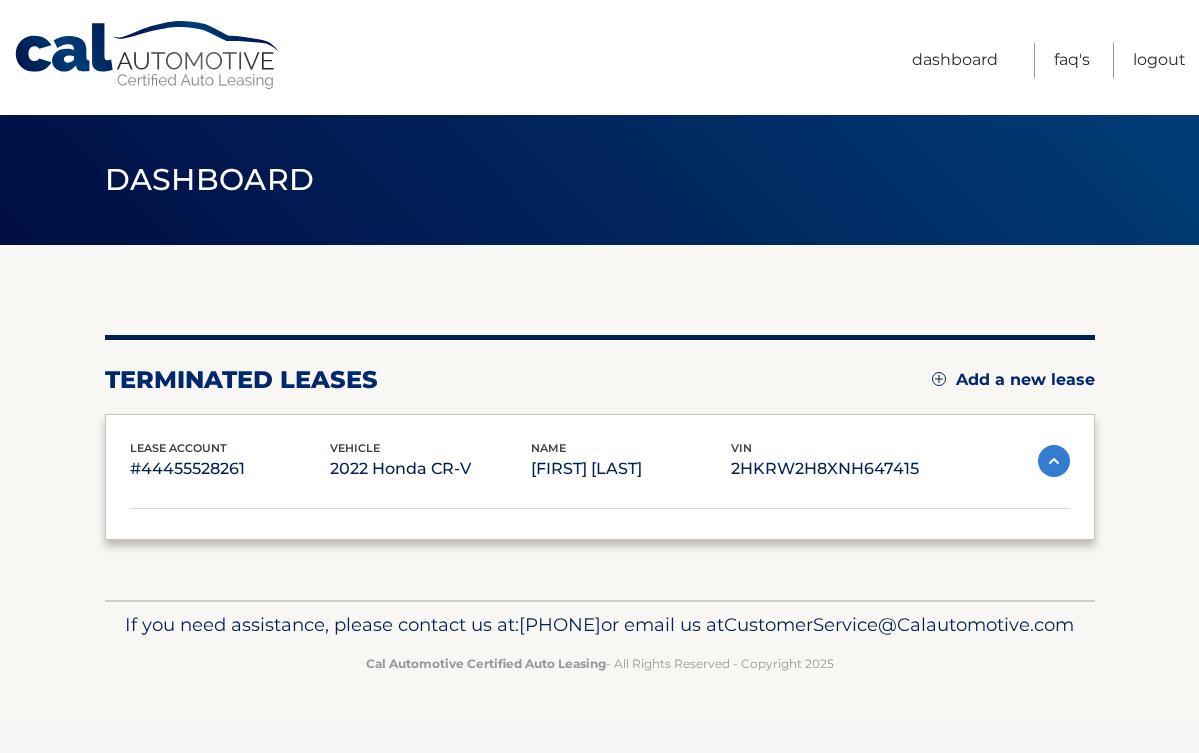 scroll, scrollTop: 0, scrollLeft: 0, axis: both 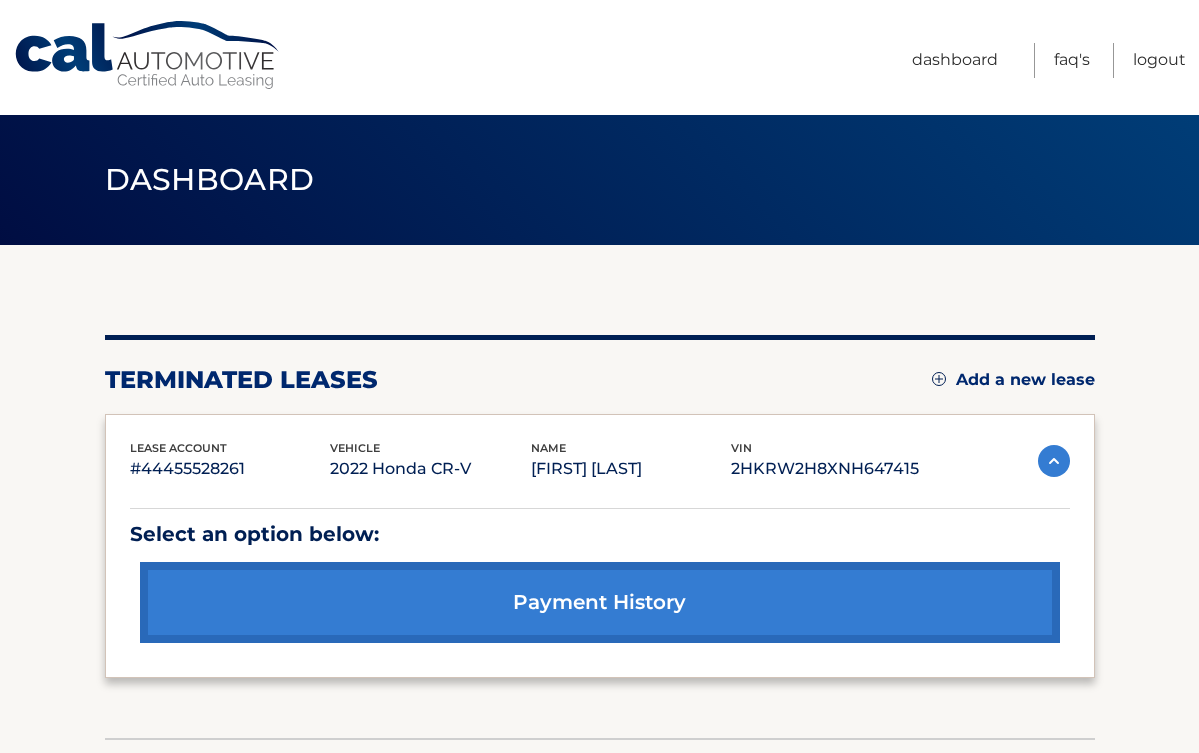 click at bounding box center [939, 379] 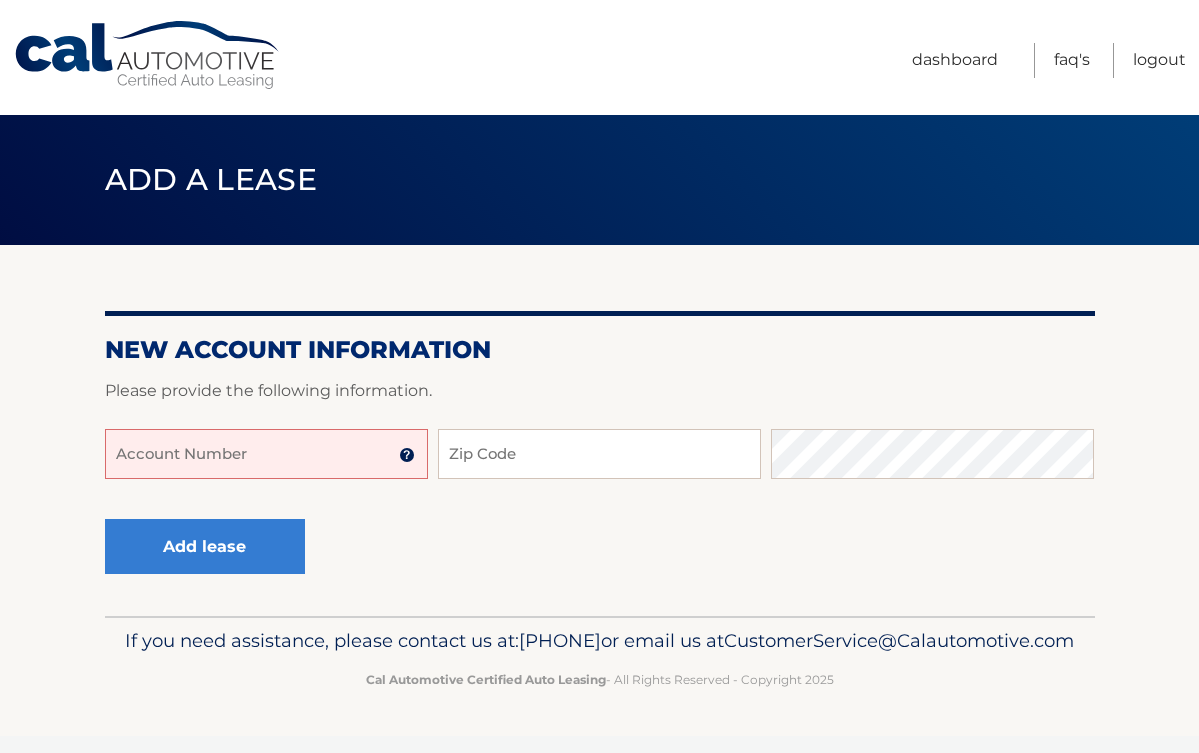 scroll, scrollTop: 0, scrollLeft: 0, axis: both 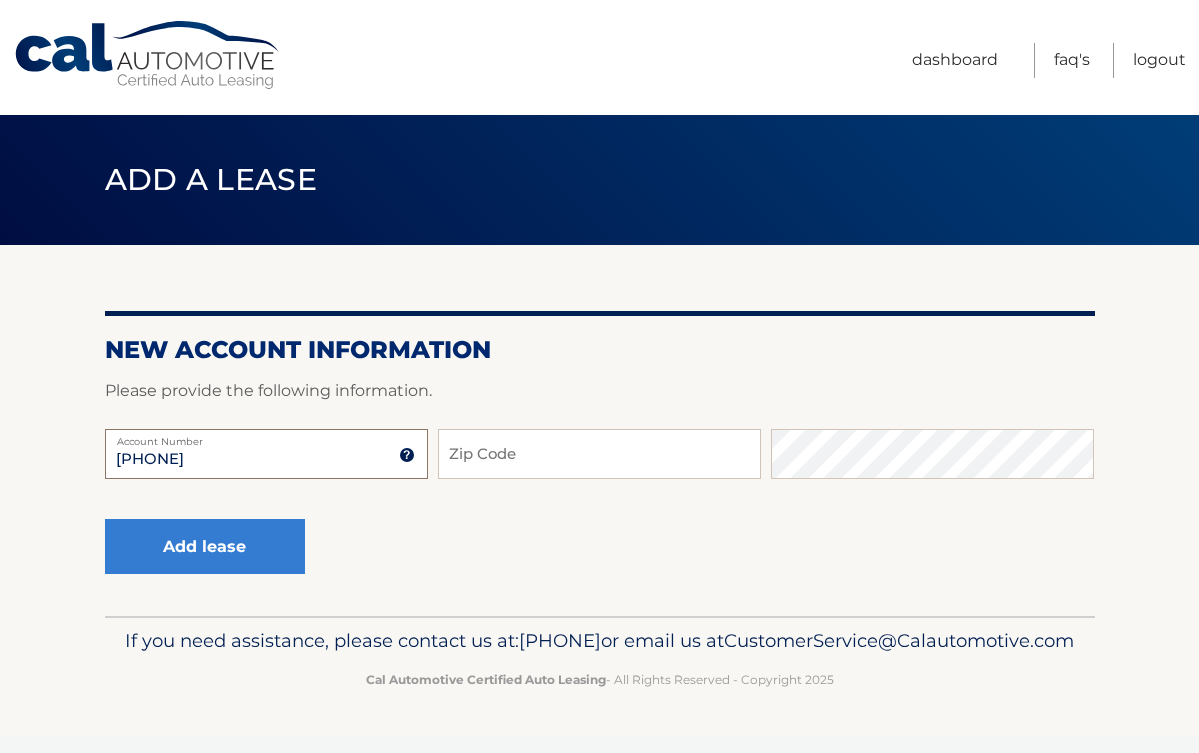 type on "[PHONE]" 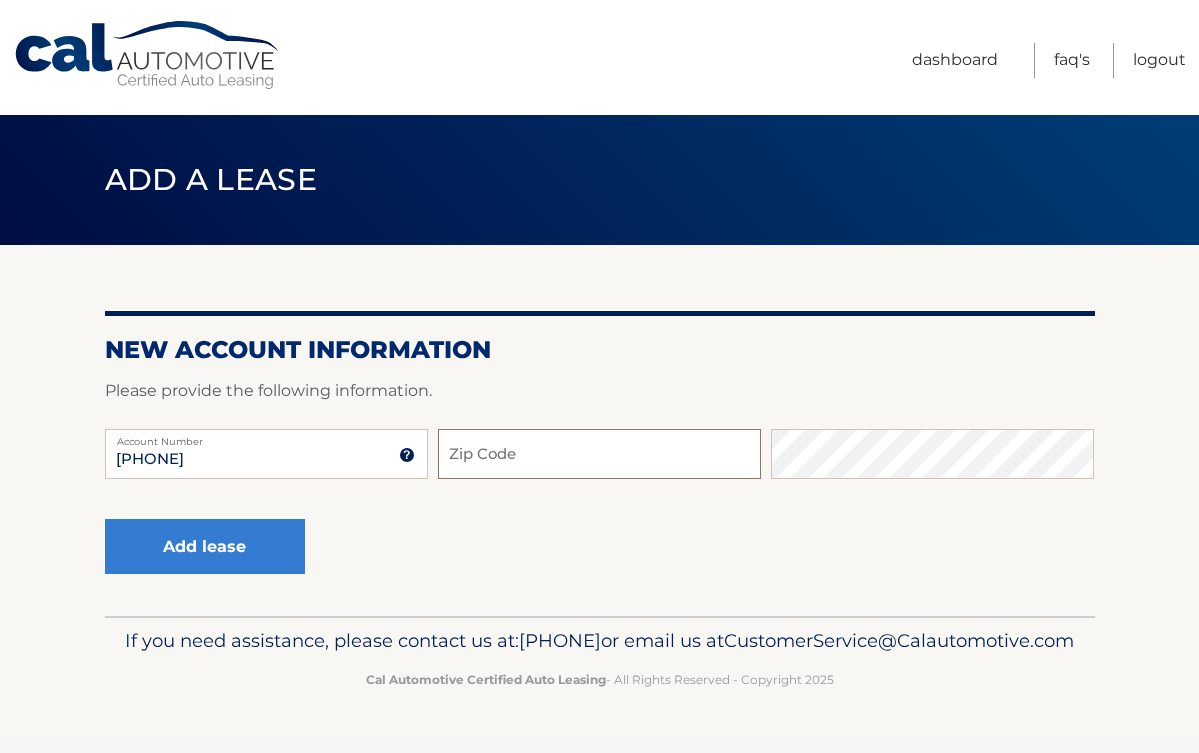 click on "Zip Code" at bounding box center [599, 454] 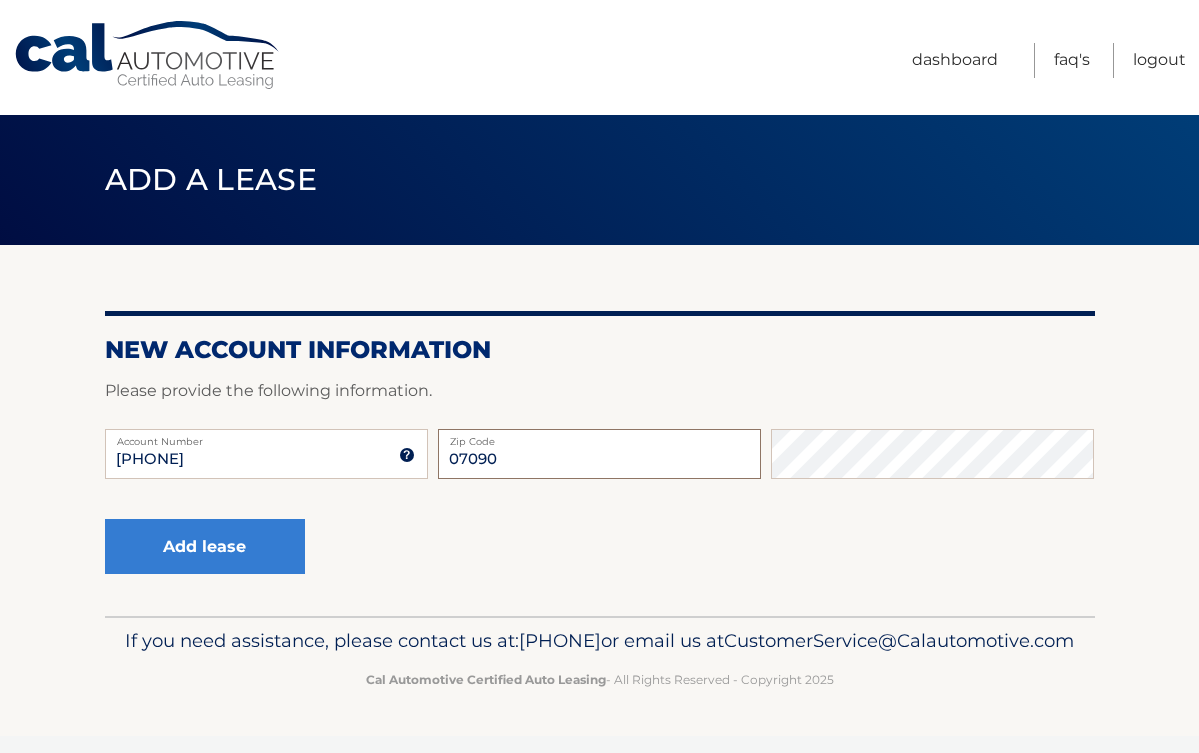 type on "07090" 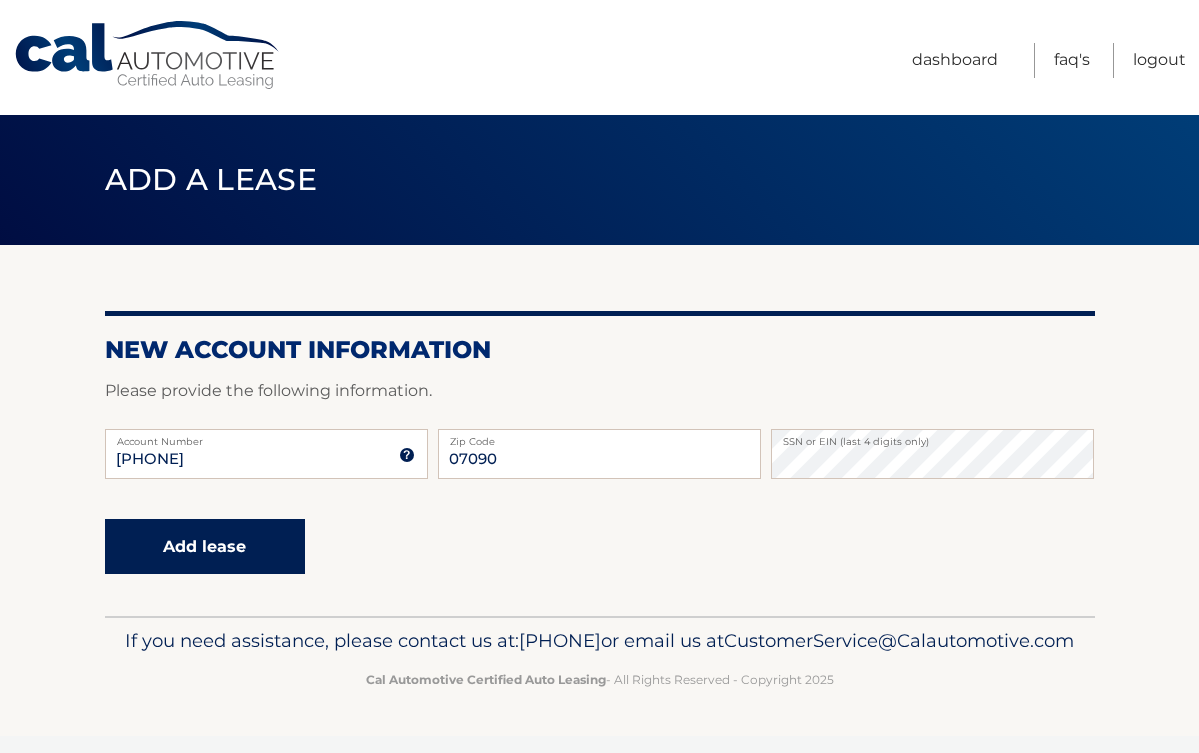 click on "Add lease" at bounding box center (205, 546) 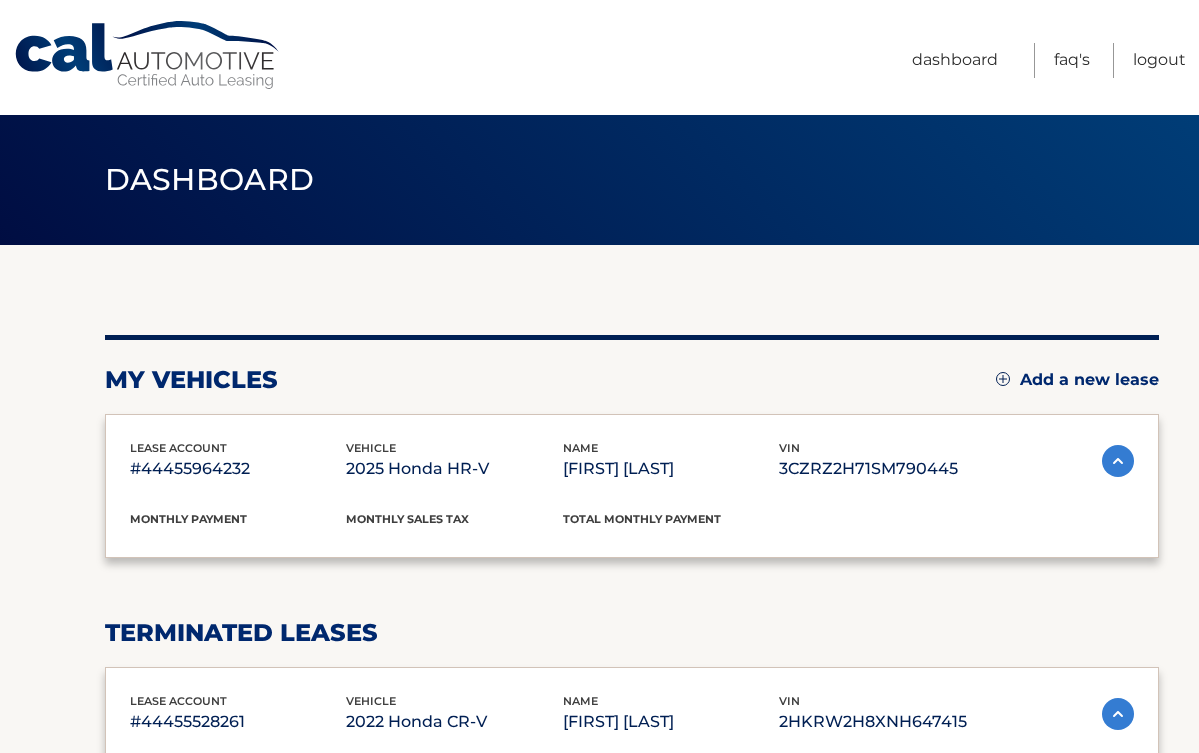 scroll, scrollTop: 0, scrollLeft: 0, axis: both 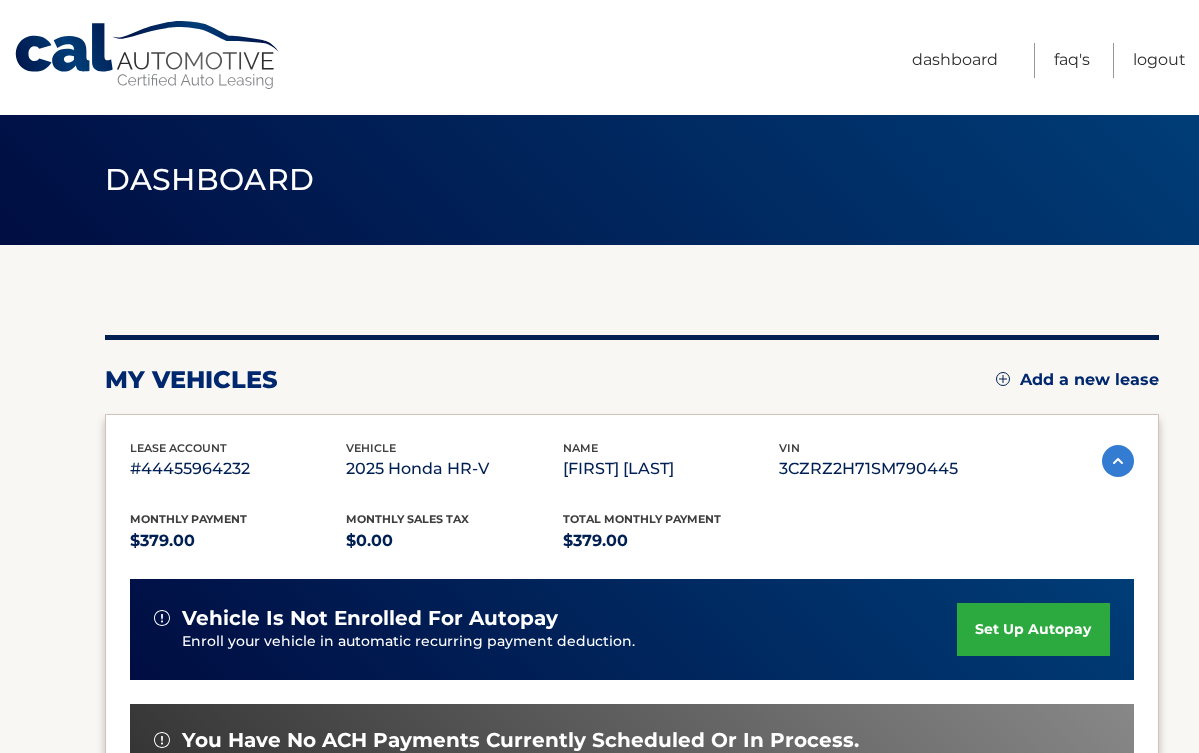 click on "set up autopay" at bounding box center [1033, 629] 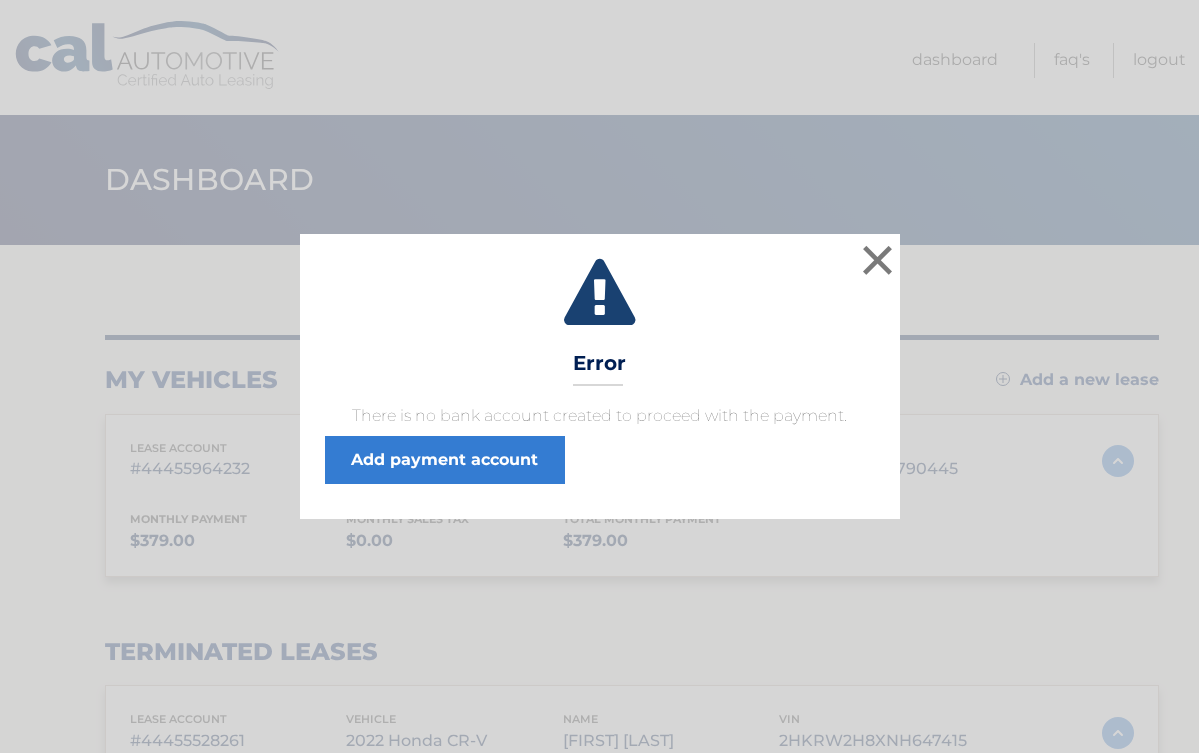 scroll, scrollTop: 0, scrollLeft: 0, axis: both 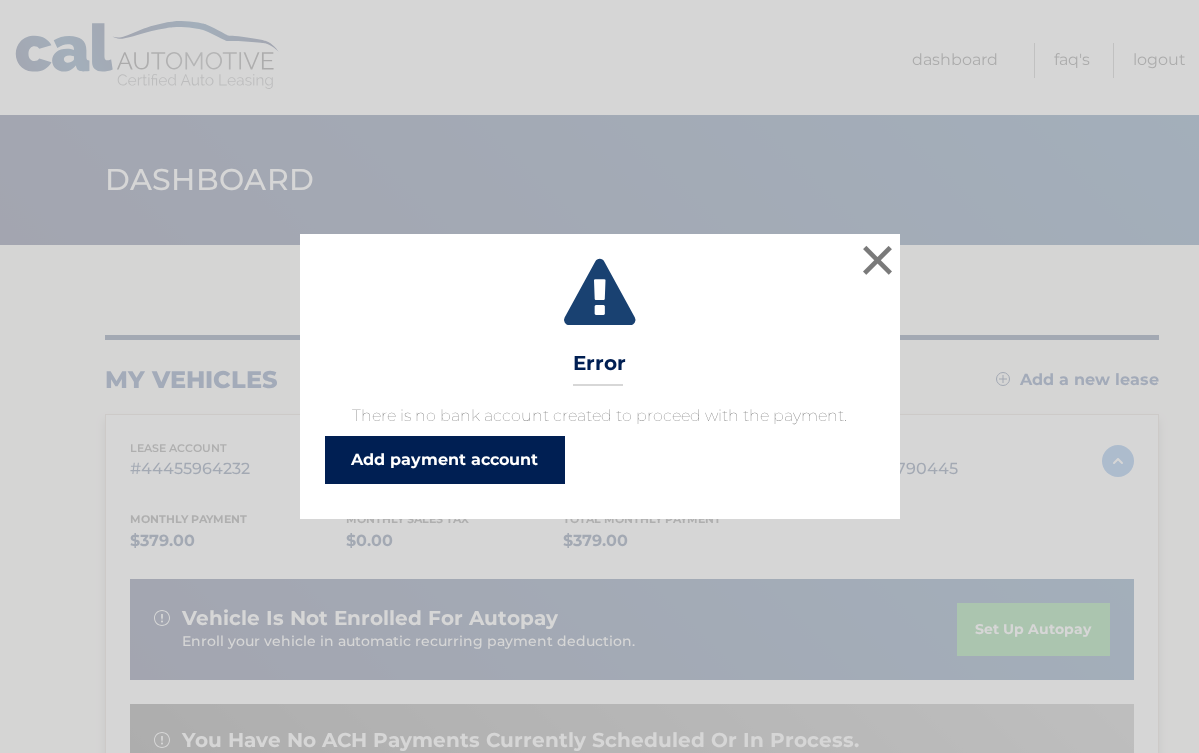 click on "Add payment account" at bounding box center (445, 460) 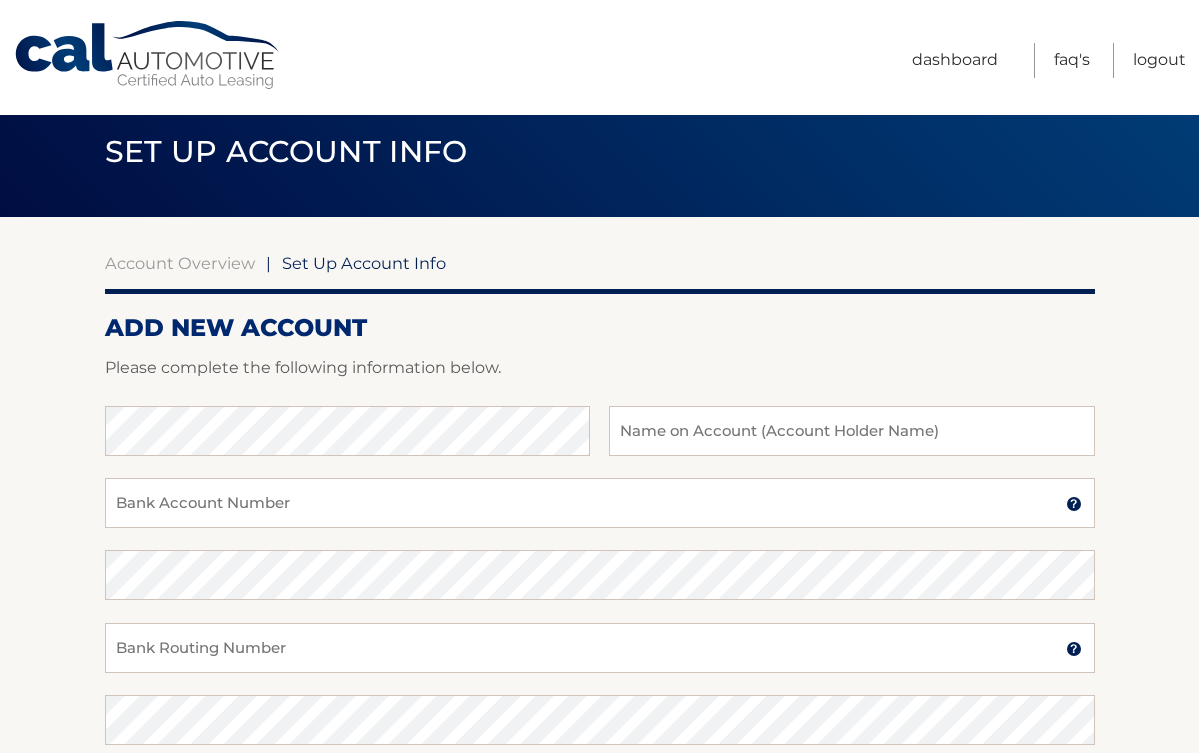 scroll, scrollTop: 30, scrollLeft: 0, axis: vertical 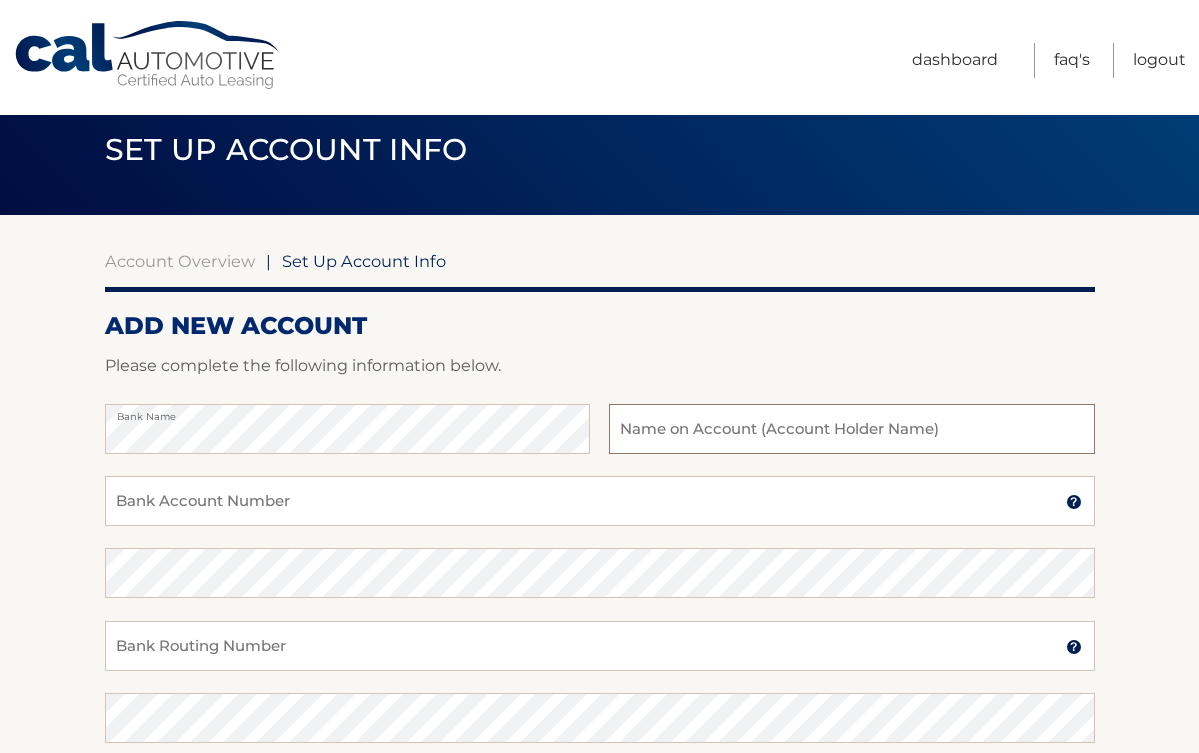 drag, startPoint x: 494, startPoint y: 458, endPoint x: 766, endPoint y: 429, distance: 273.5416 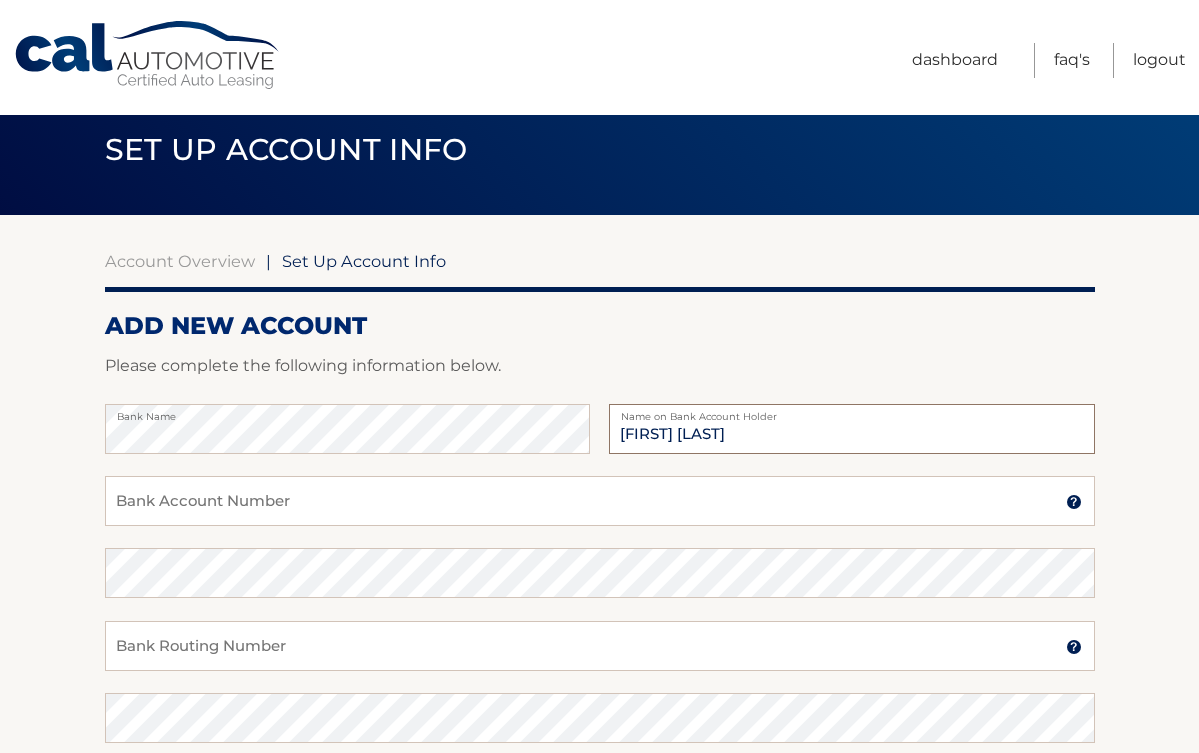 type on "Elaine kwok" 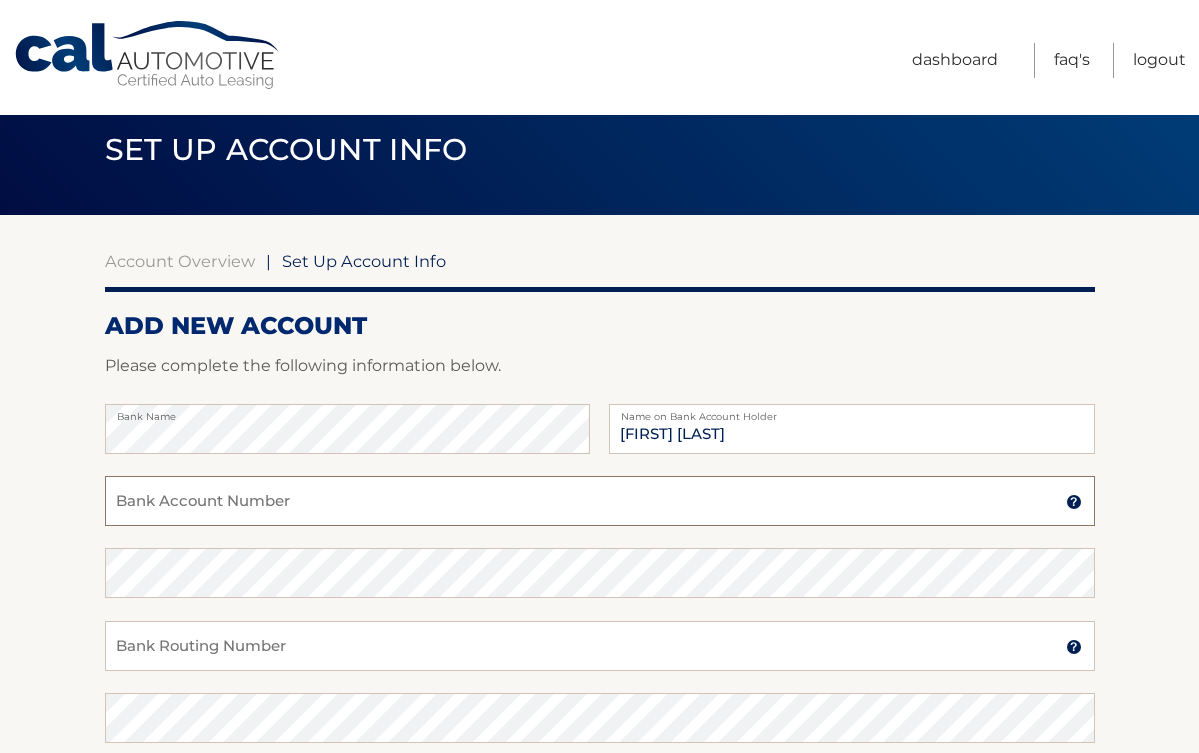 click on "Bank Account Number" at bounding box center [600, 501] 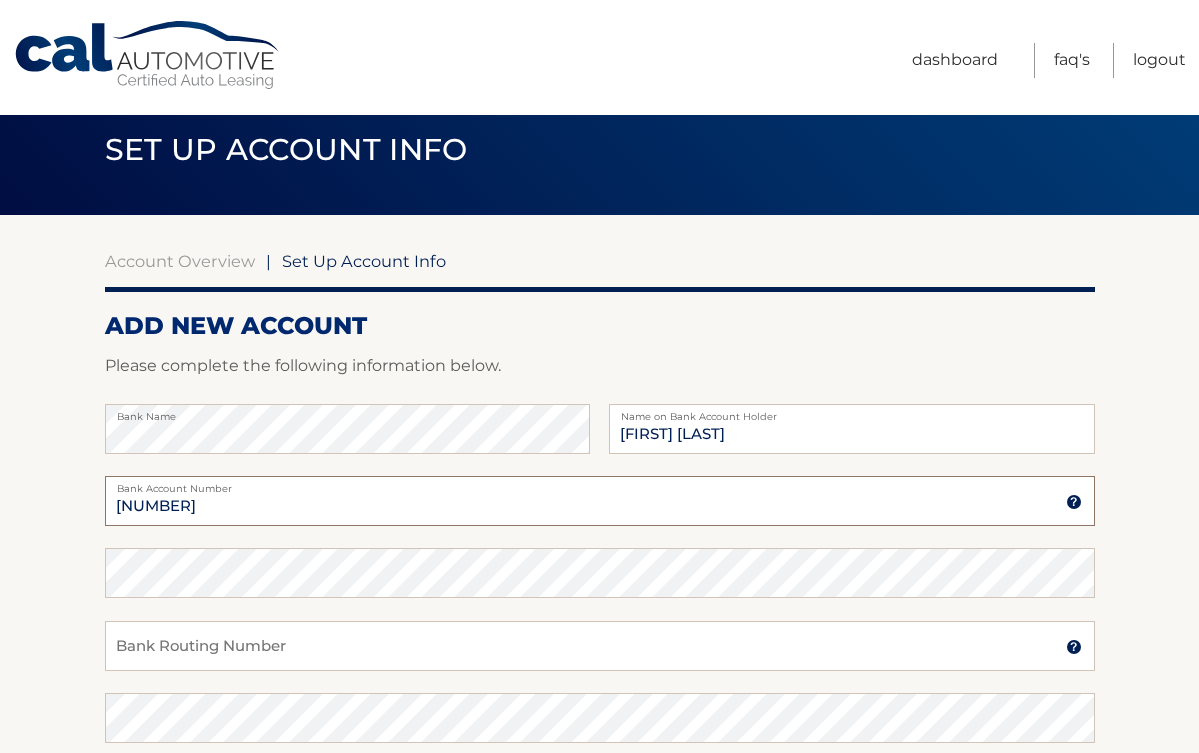 type on "381025950485" 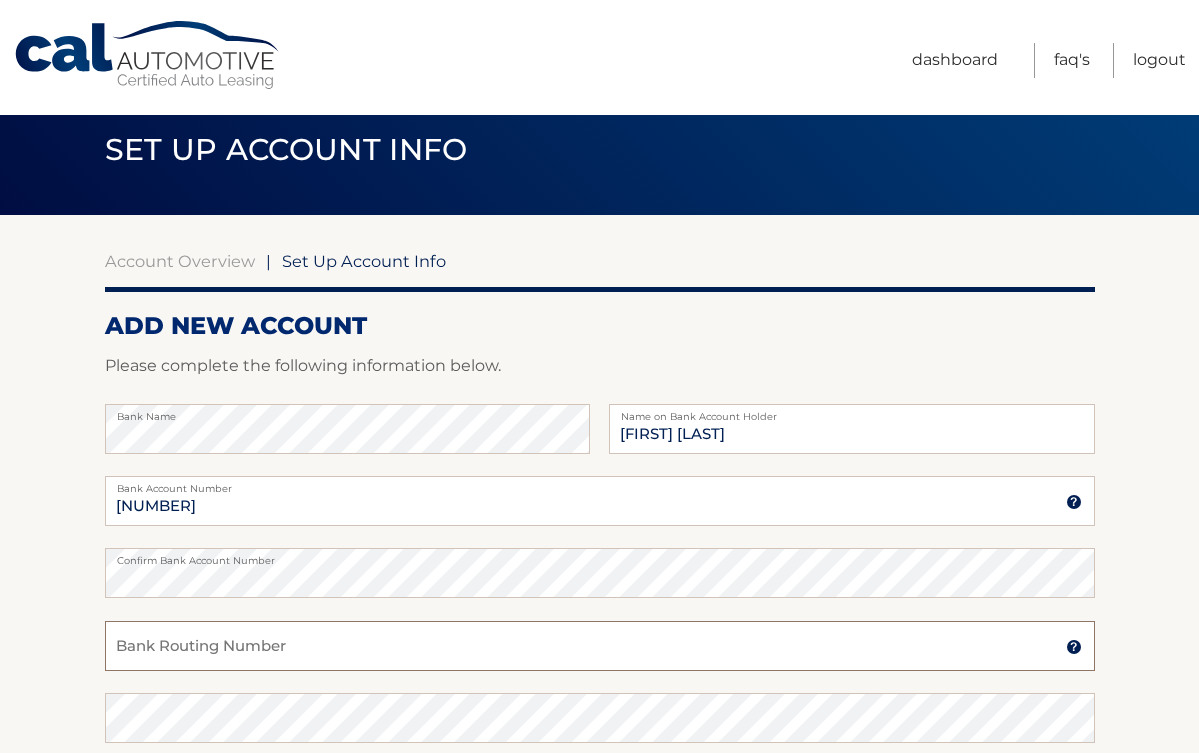 click on "Bank Routing Number" at bounding box center (600, 646) 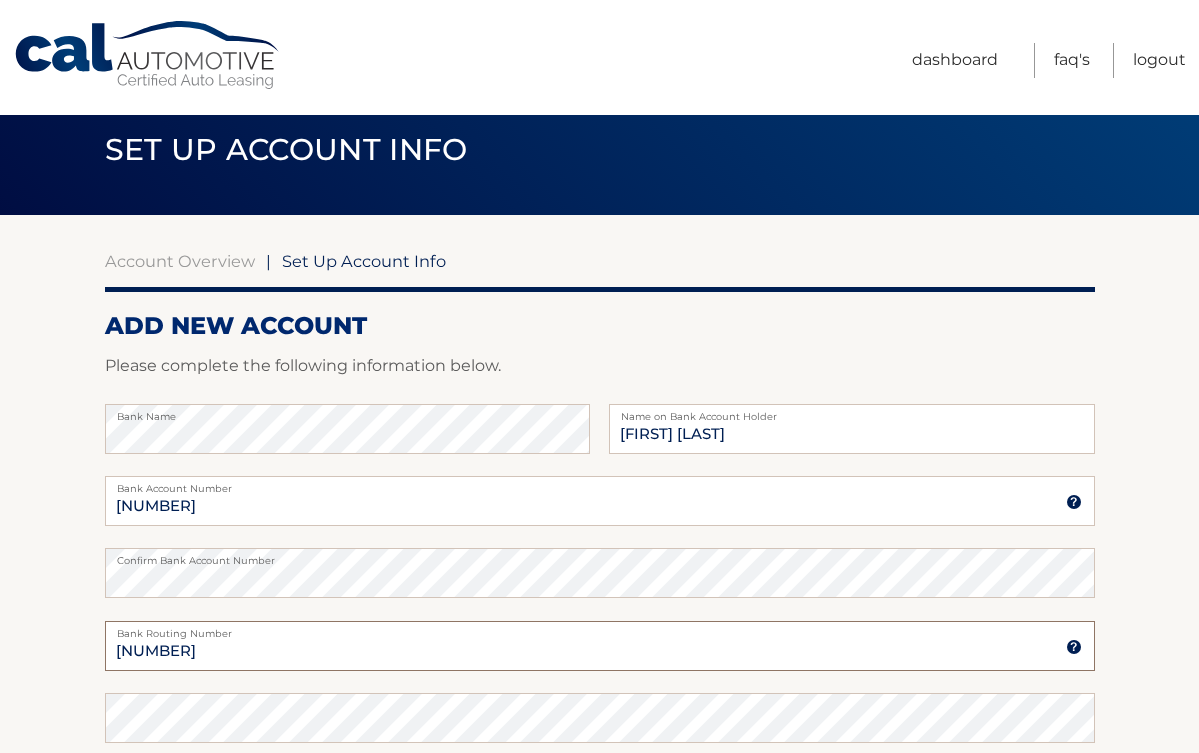 type on "021200339" 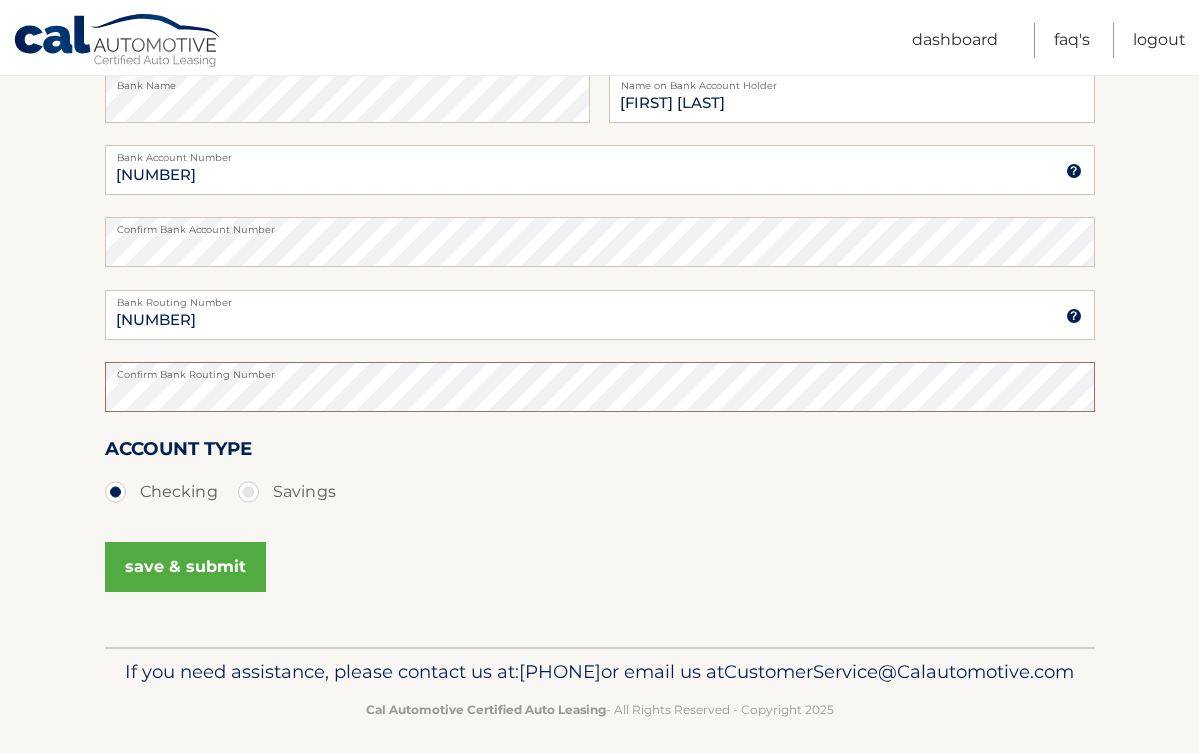 scroll, scrollTop: 370, scrollLeft: 0, axis: vertical 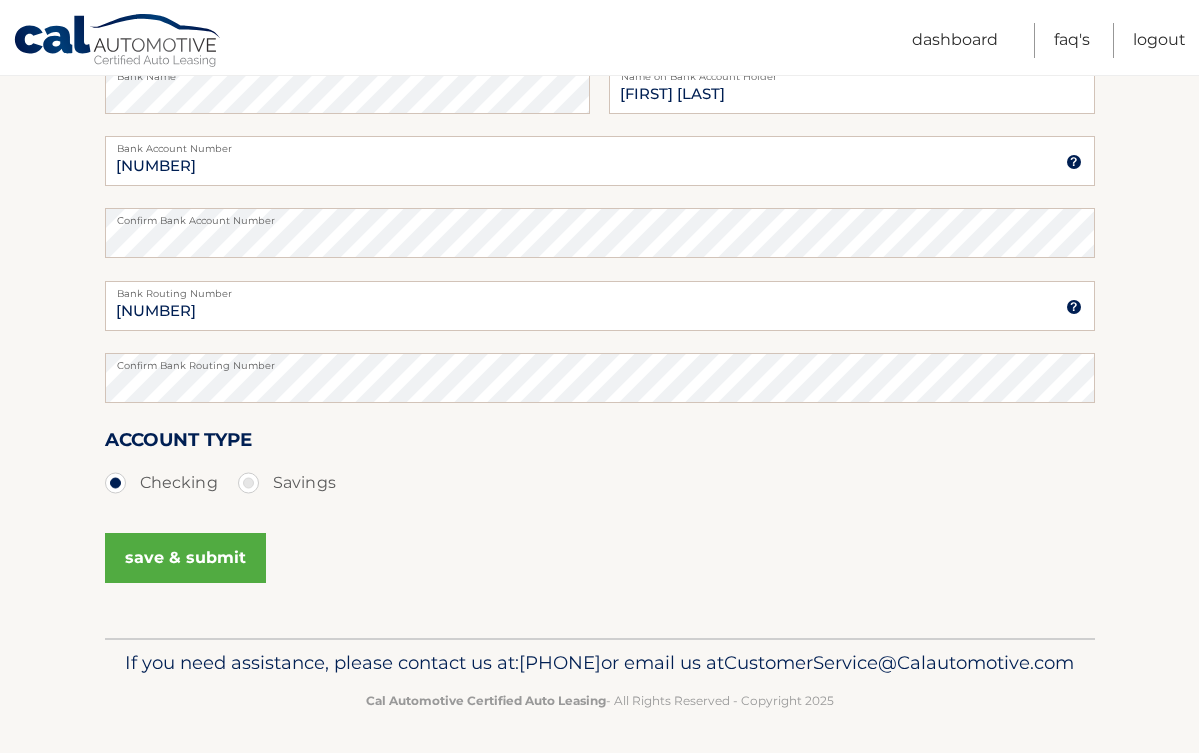 click on "save & submit" at bounding box center (185, 558) 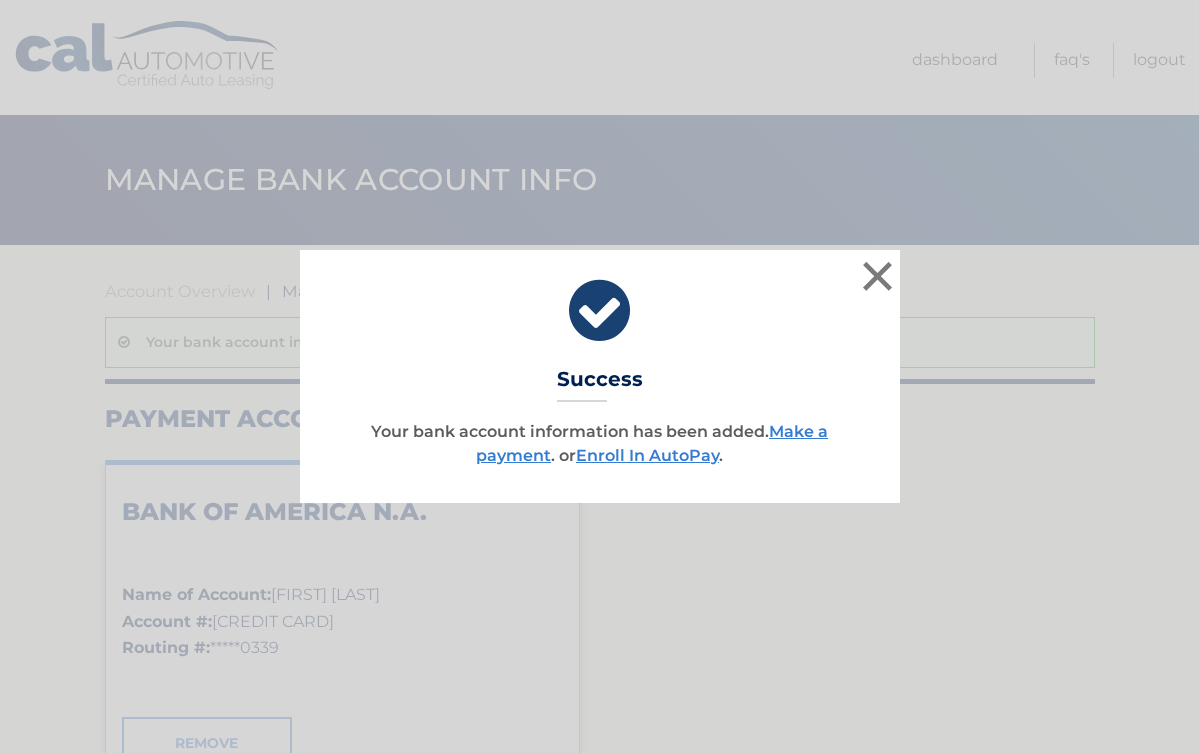 scroll, scrollTop: 0, scrollLeft: 0, axis: both 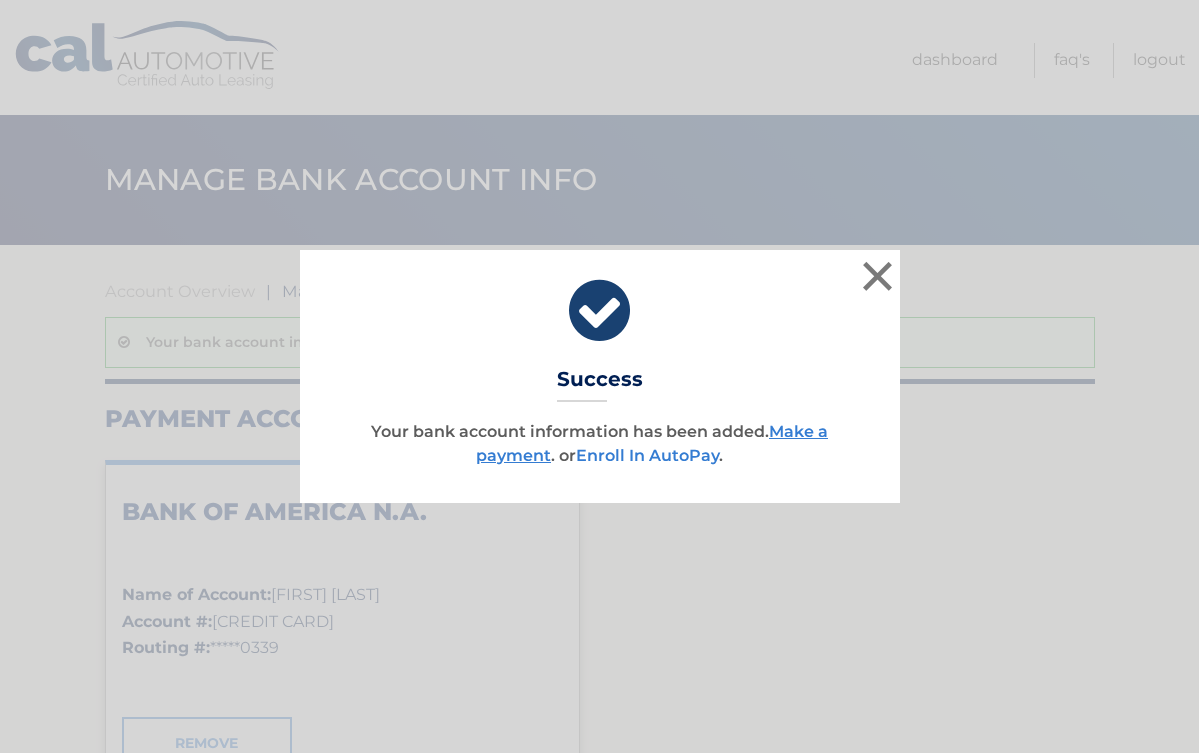 click on "Enroll In AutoPay" at bounding box center [647, 455] 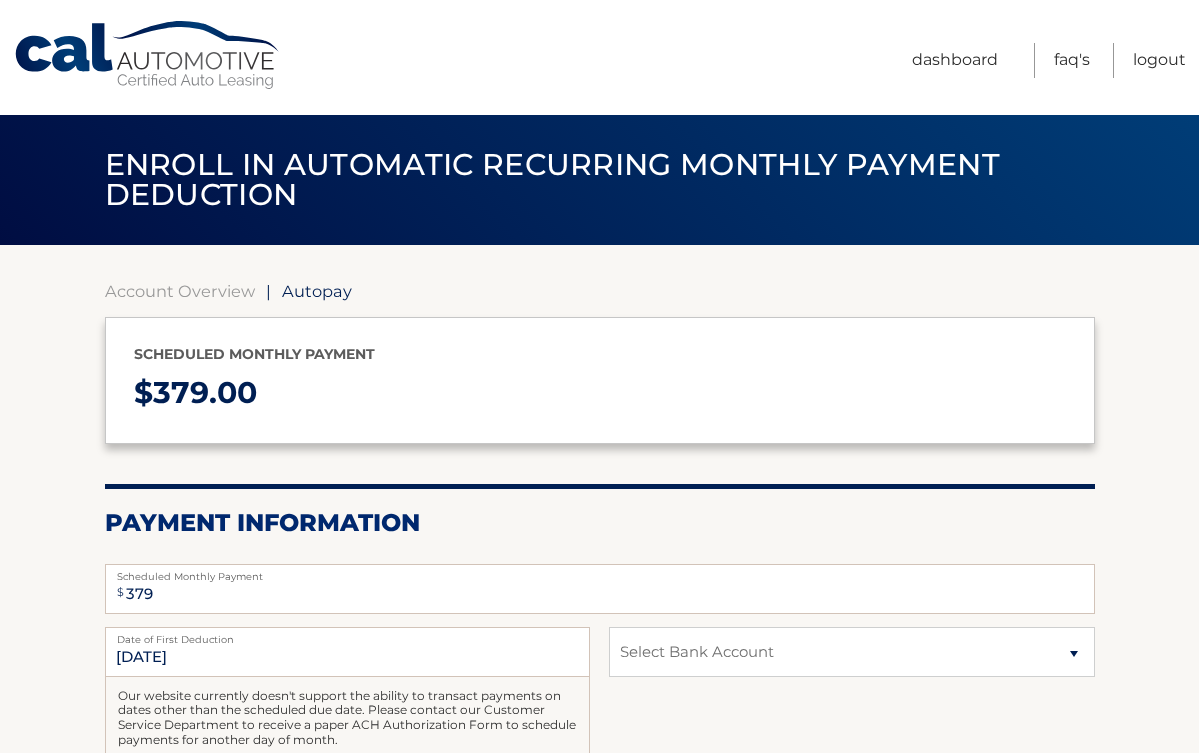 select on "[UUID]" 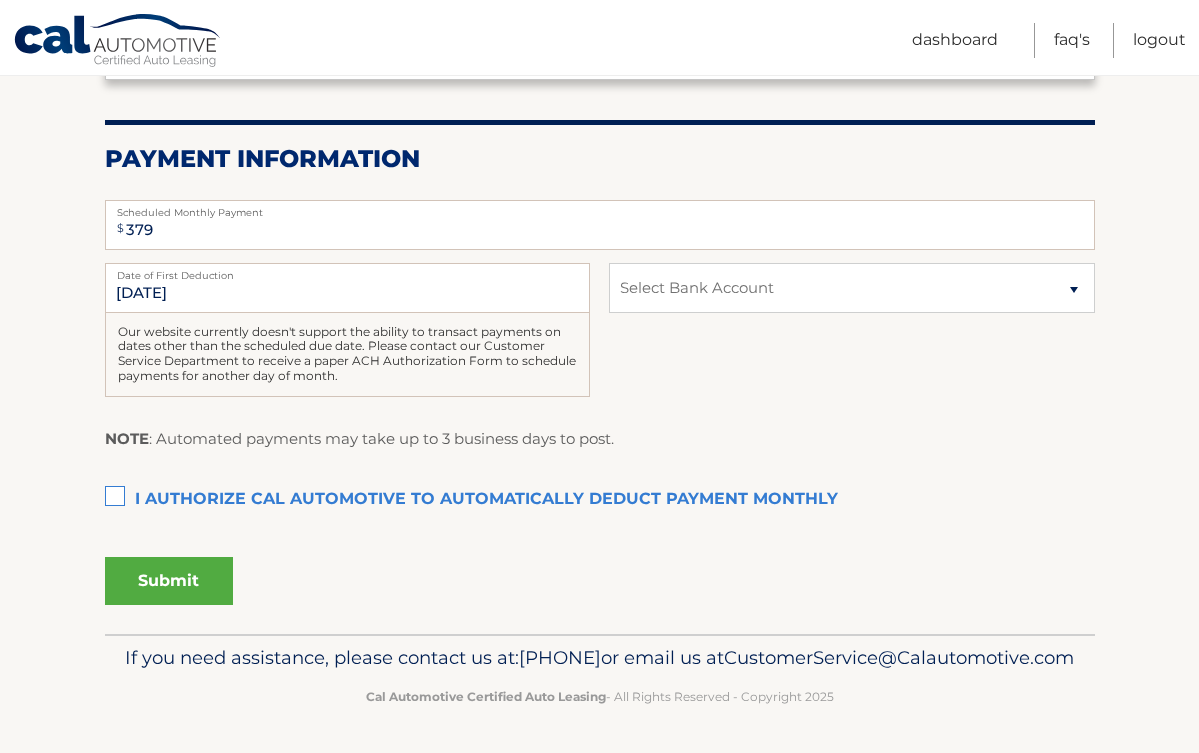 scroll, scrollTop: 378, scrollLeft: 0, axis: vertical 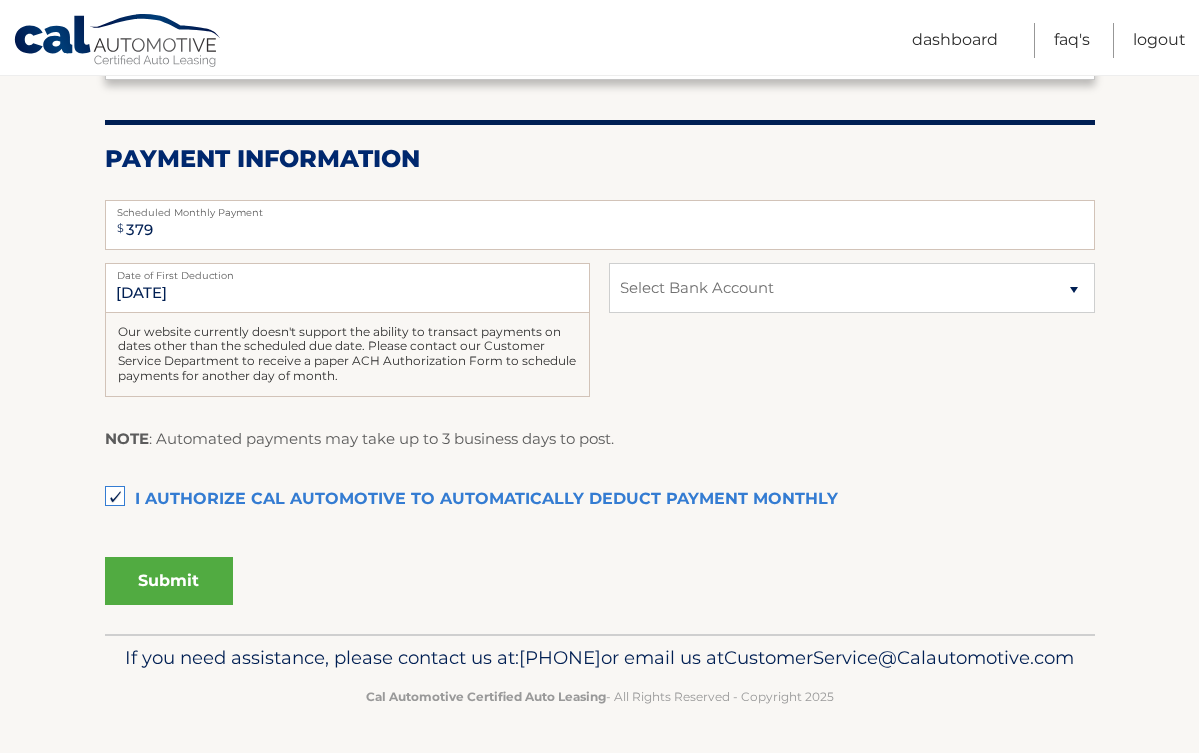 click on "Submit" at bounding box center (169, 581) 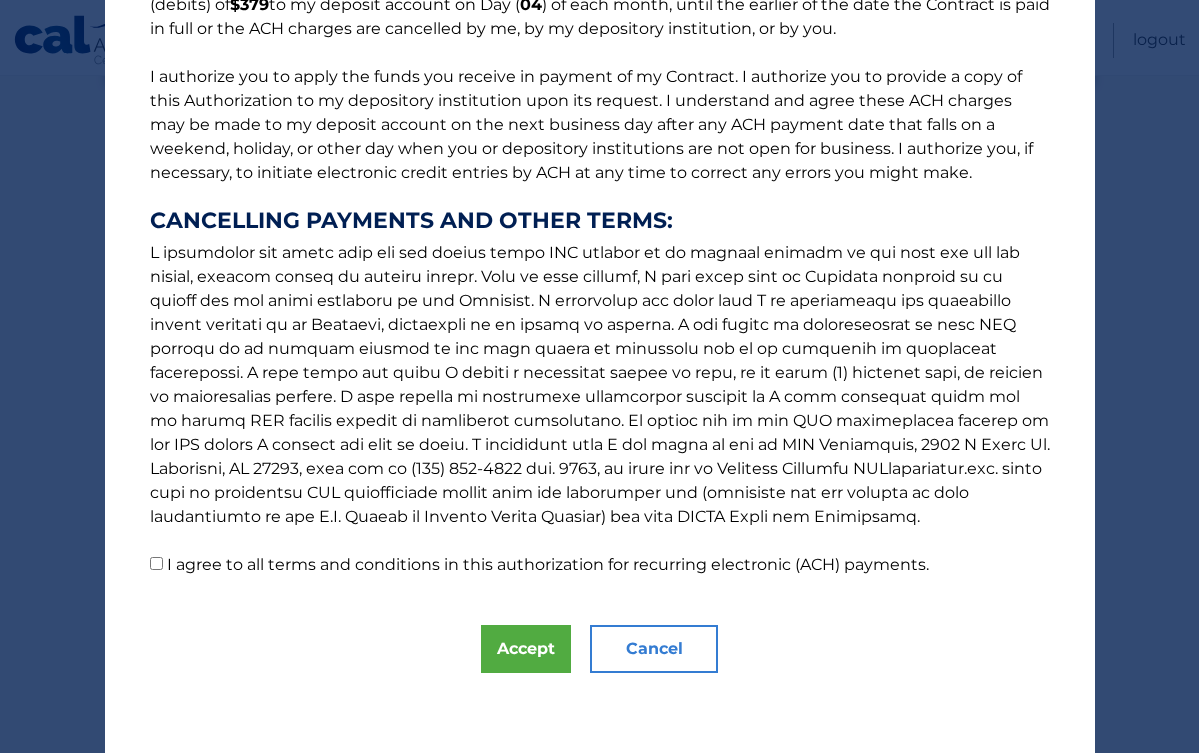 scroll, scrollTop: 216, scrollLeft: 0, axis: vertical 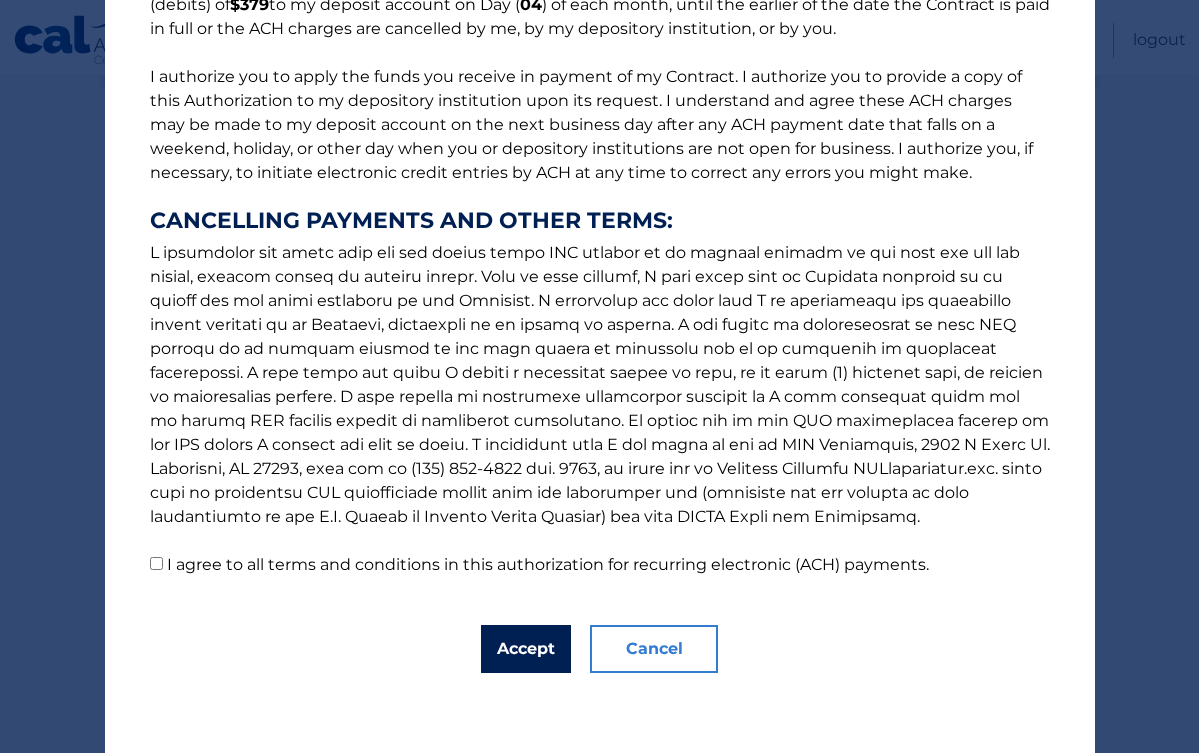 click on "Accept" at bounding box center [526, 649] 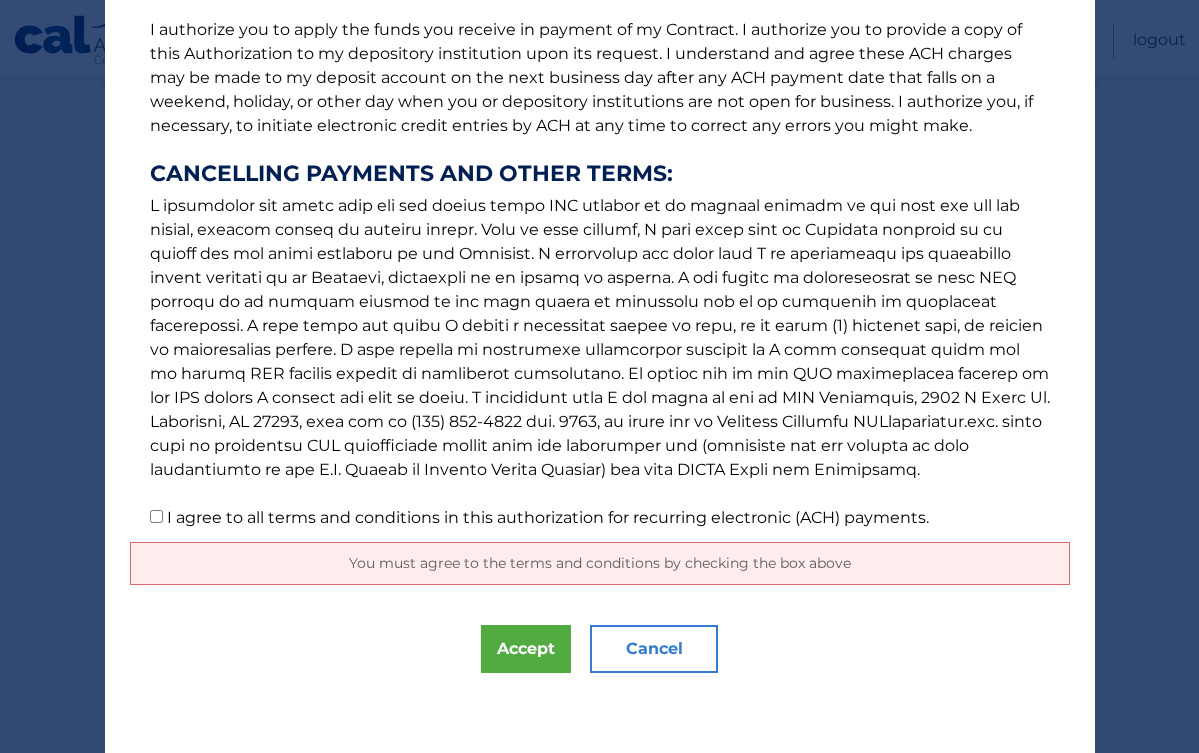 scroll, scrollTop: 263, scrollLeft: 0, axis: vertical 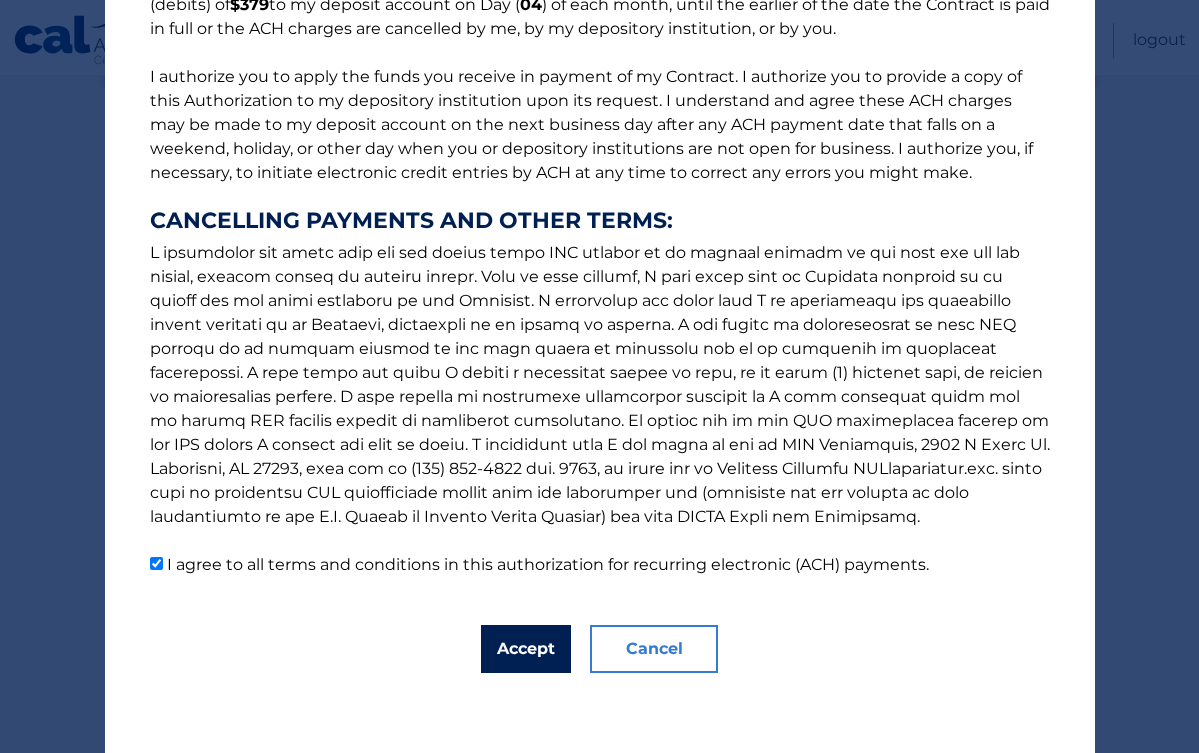 click on "Accept" at bounding box center [526, 649] 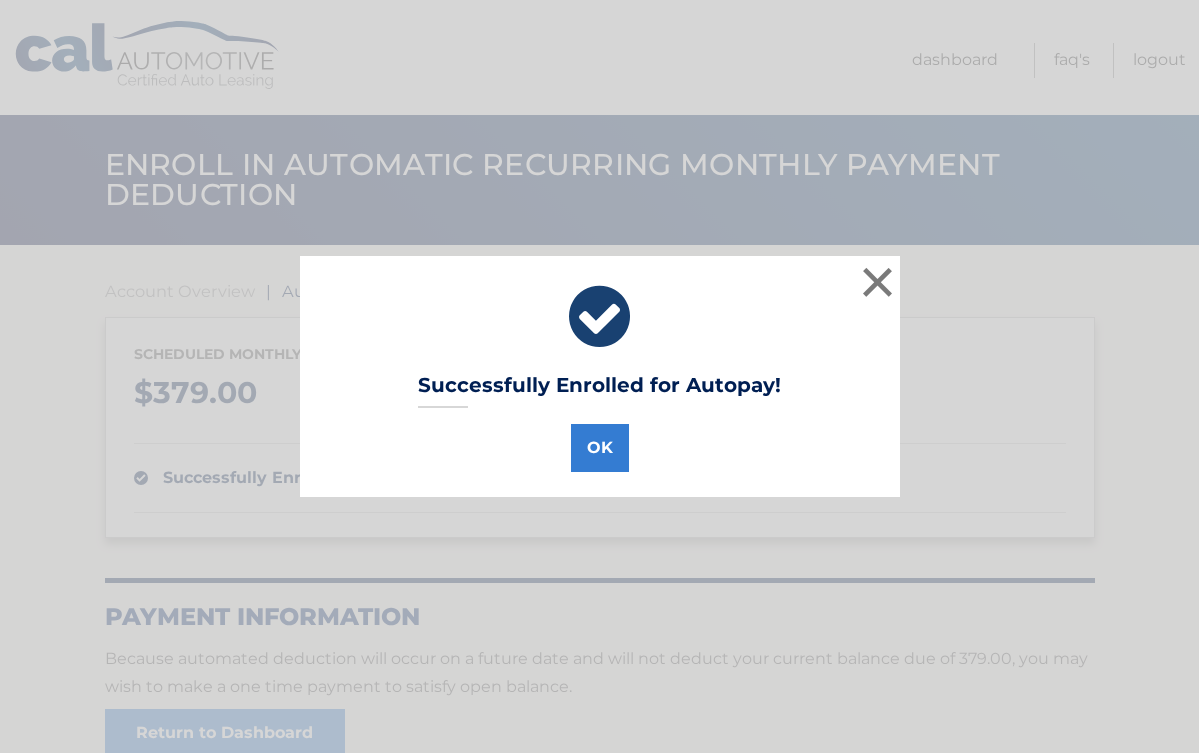 scroll, scrollTop: 0, scrollLeft: 0, axis: both 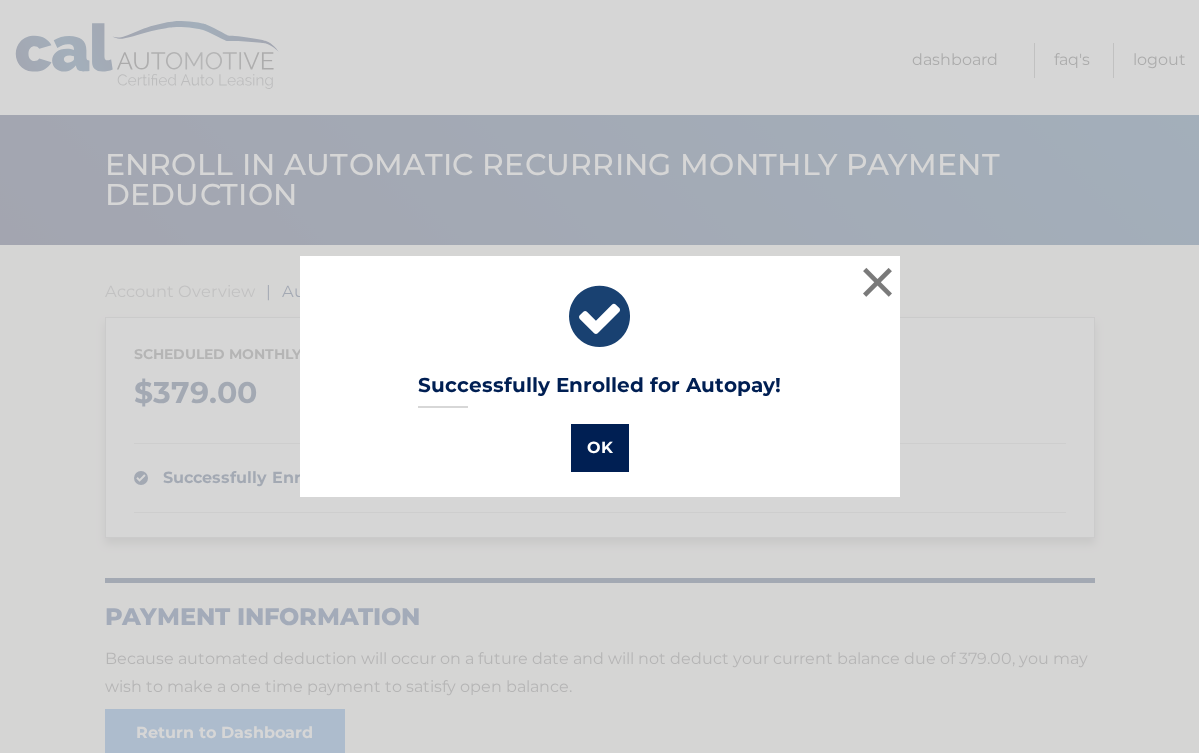 click on "OK" at bounding box center (600, 448) 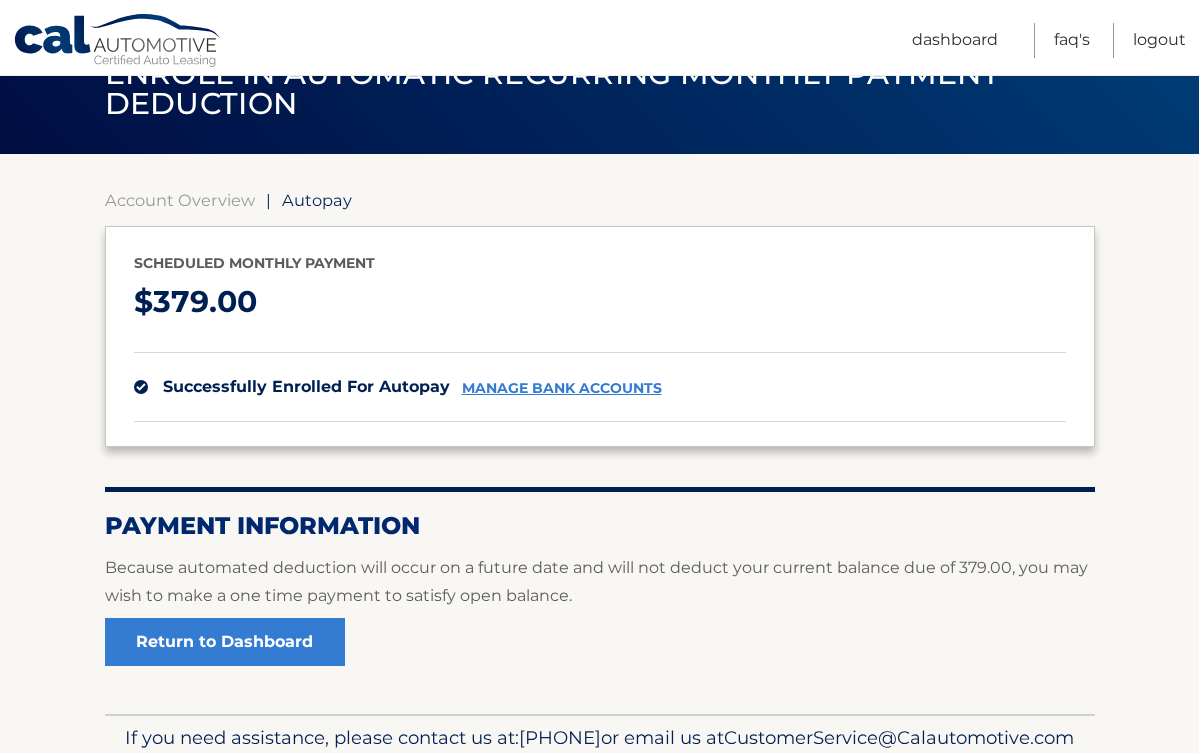scroll, scrollTop: 93, scrollLeft: 0, axis: vertical 